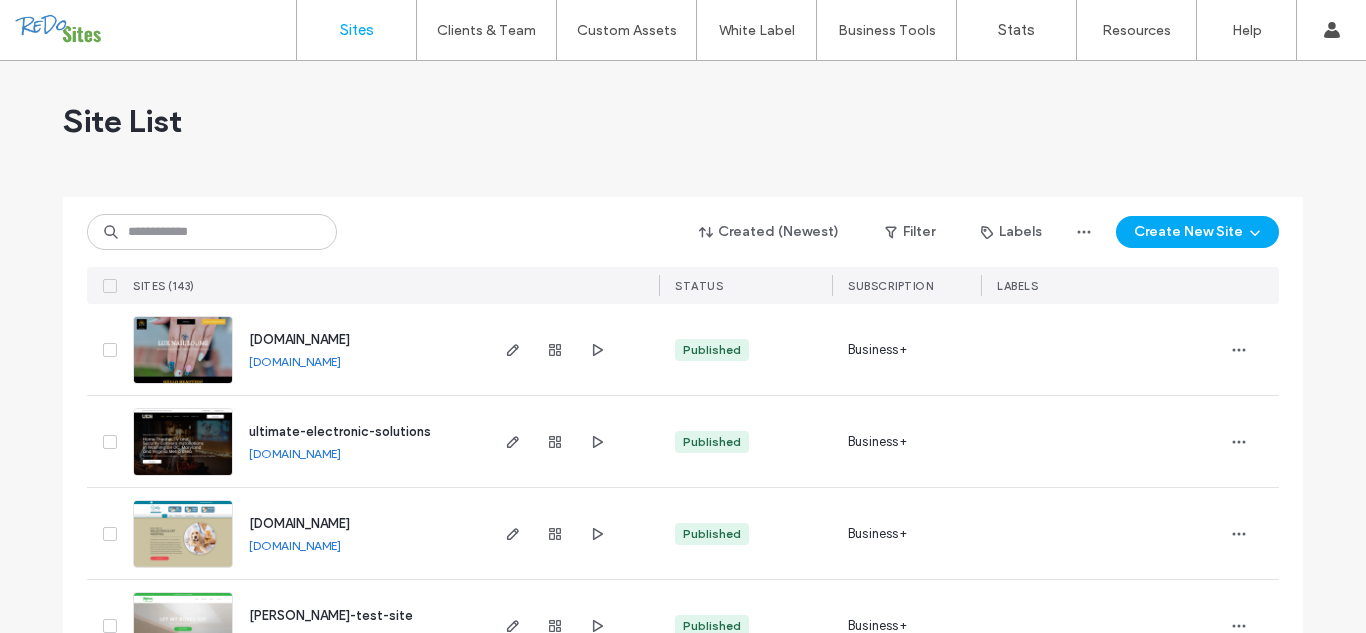 scroll, scrollTop: 0, scrollLeft: 0, axis: both 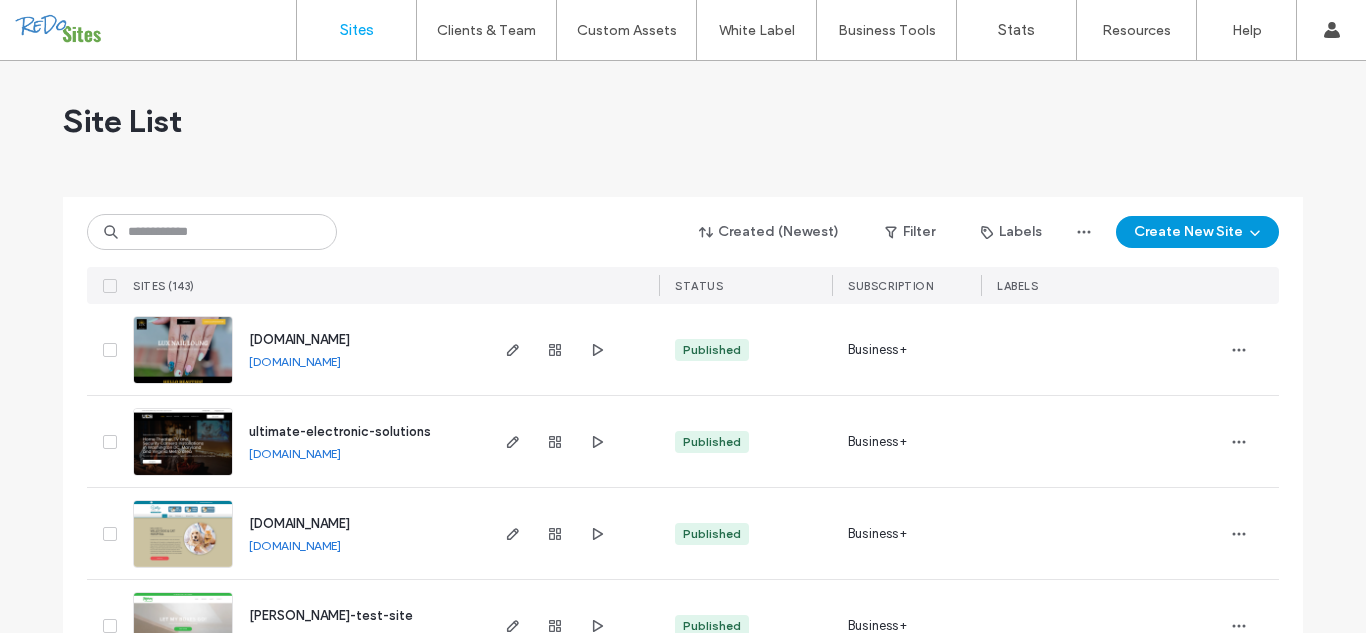 click 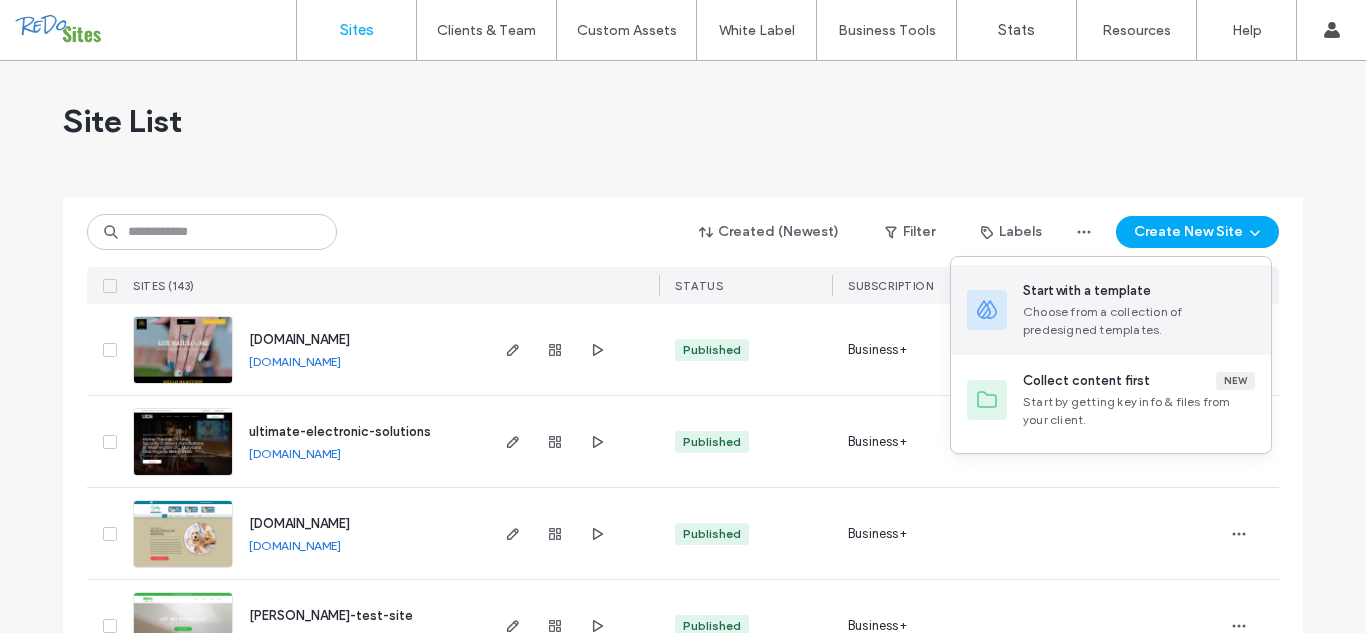 click on "Start with a template" at bounding box center (1139, 291) 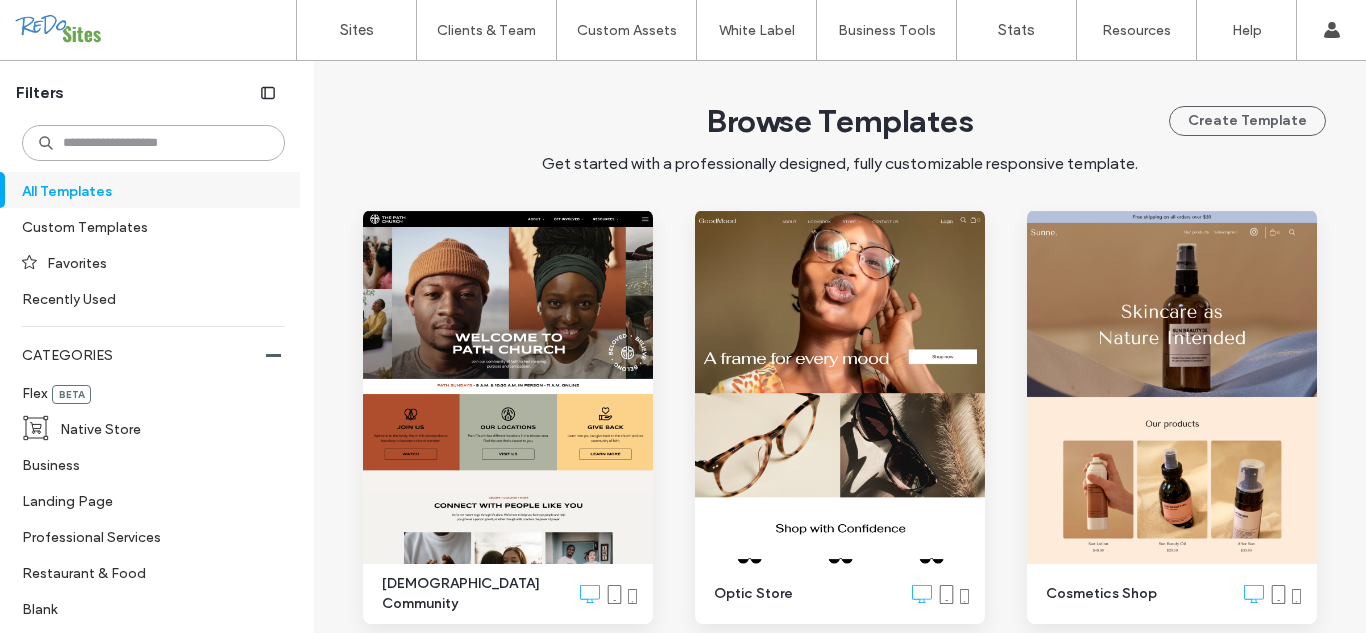 click at bounding box center [153, 143] 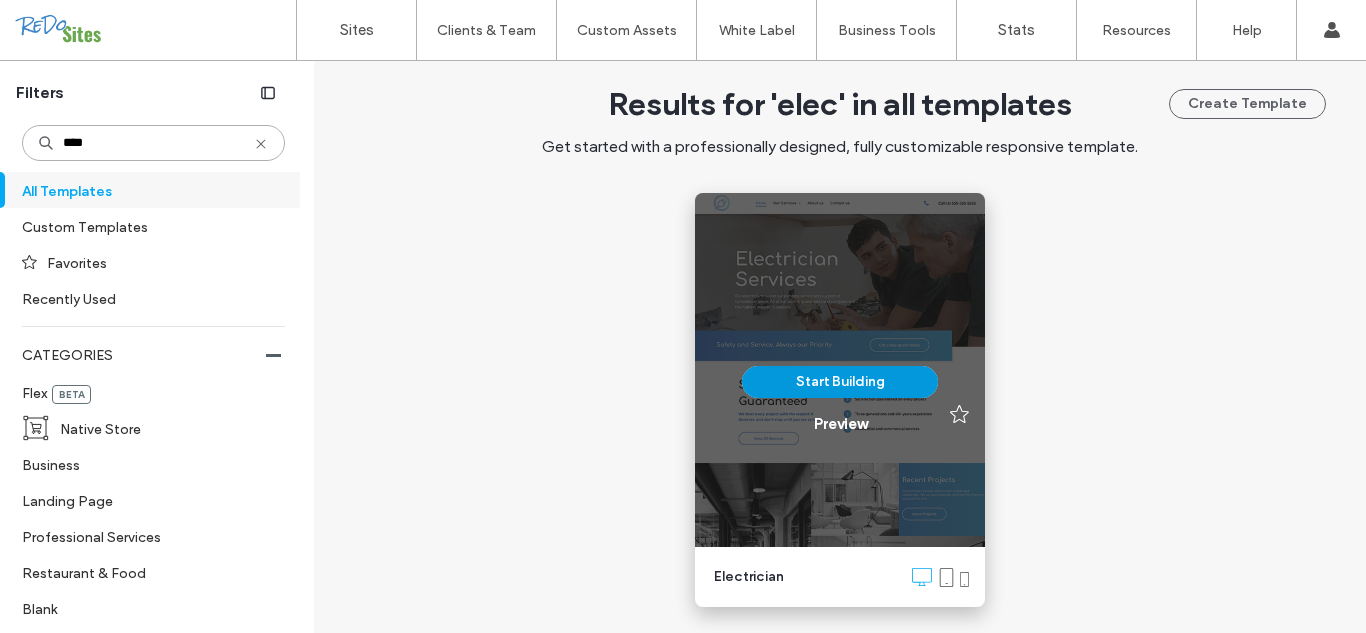 scroll, scrollTop: 113, scrollLeft: 0, axis: vertical 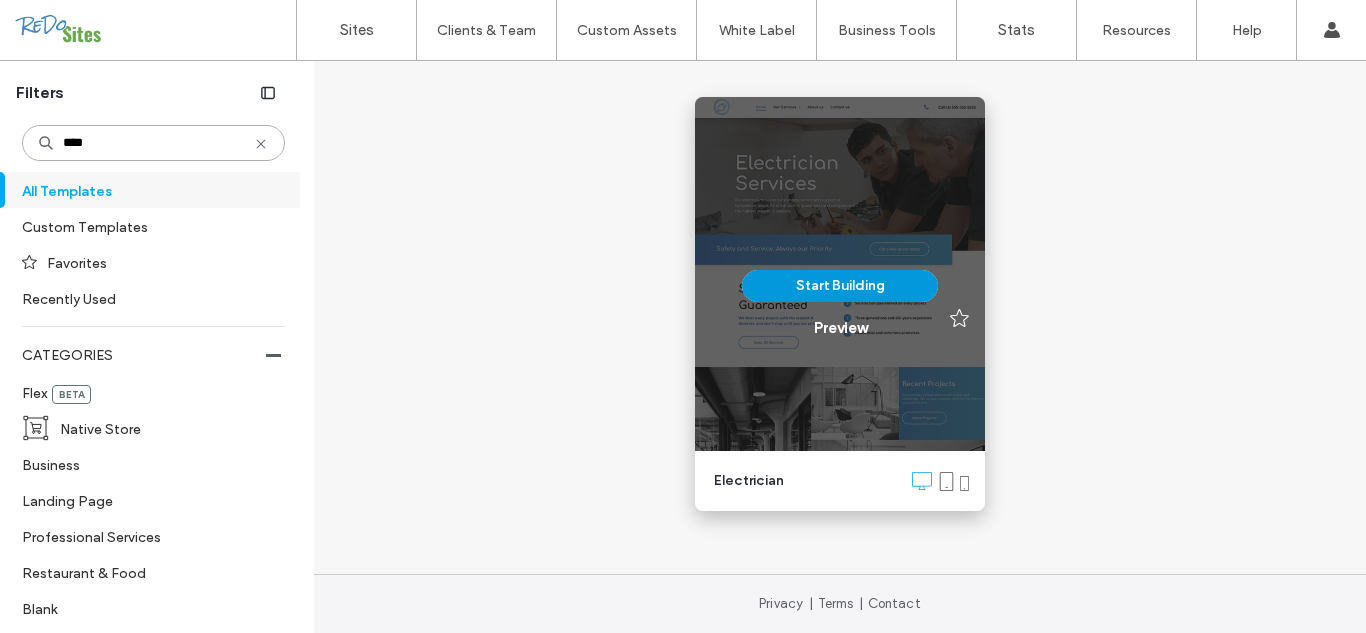 type on "****" 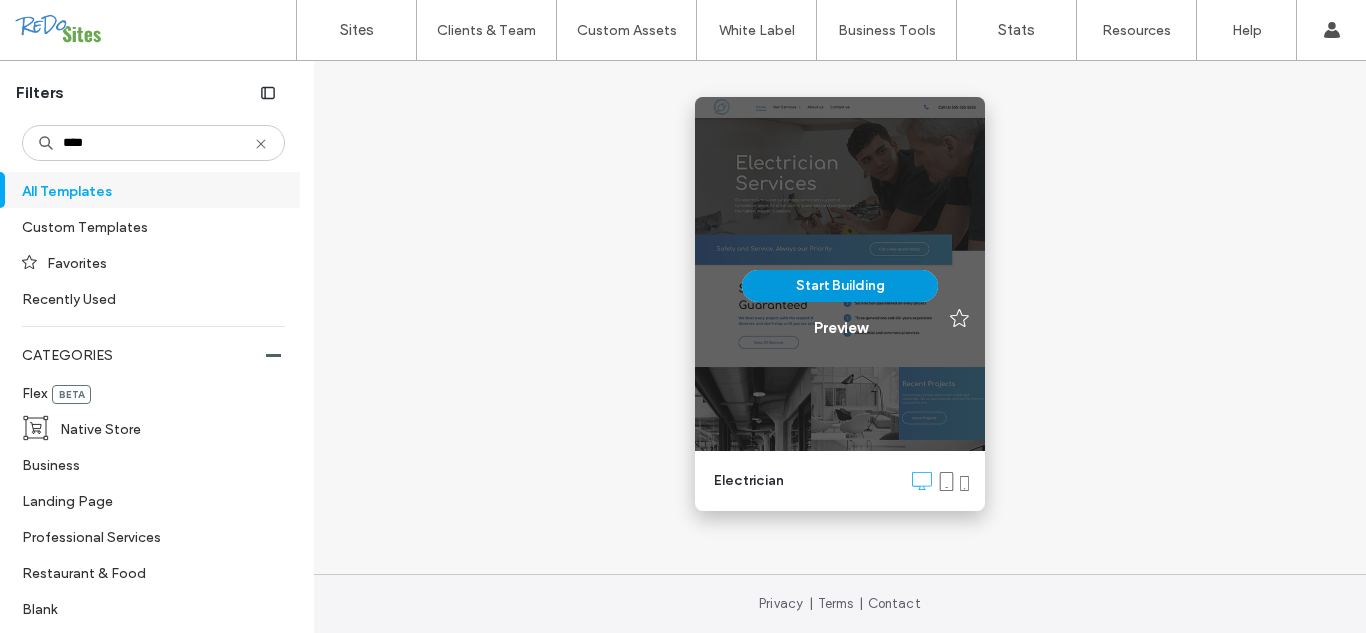 click on "Start Building" at bounding box center [840, 286] 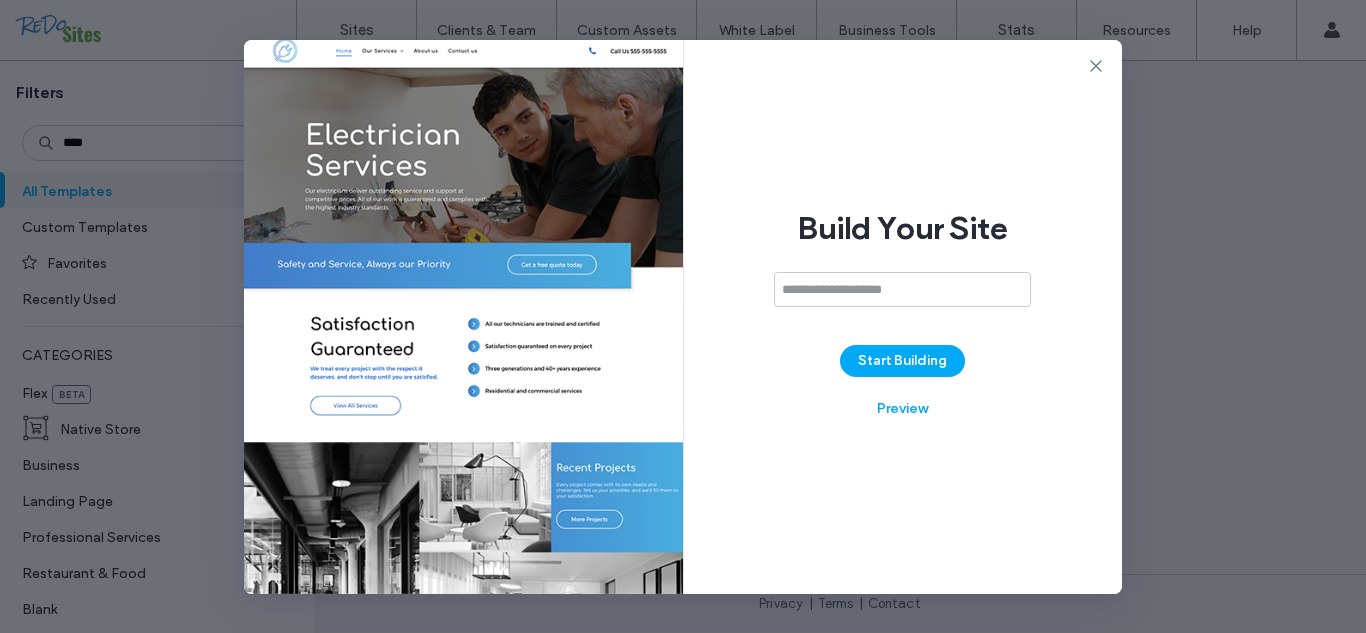 click at bounding box center (902, 289) 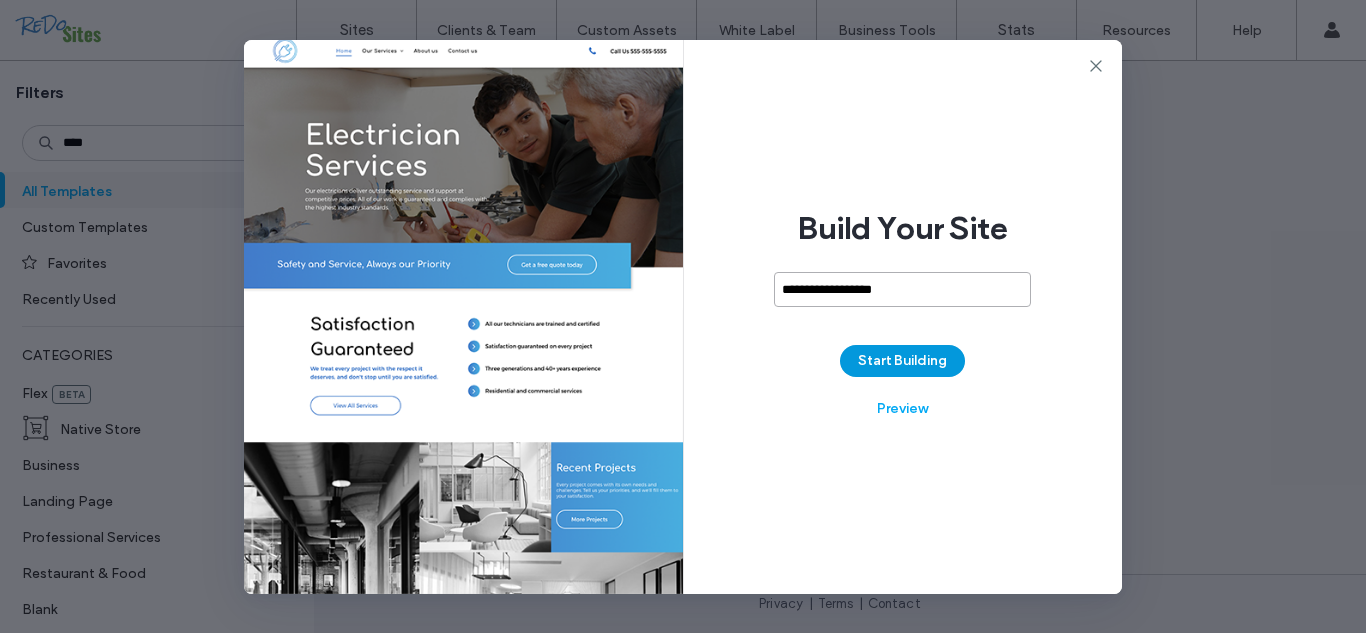 type on "**********" 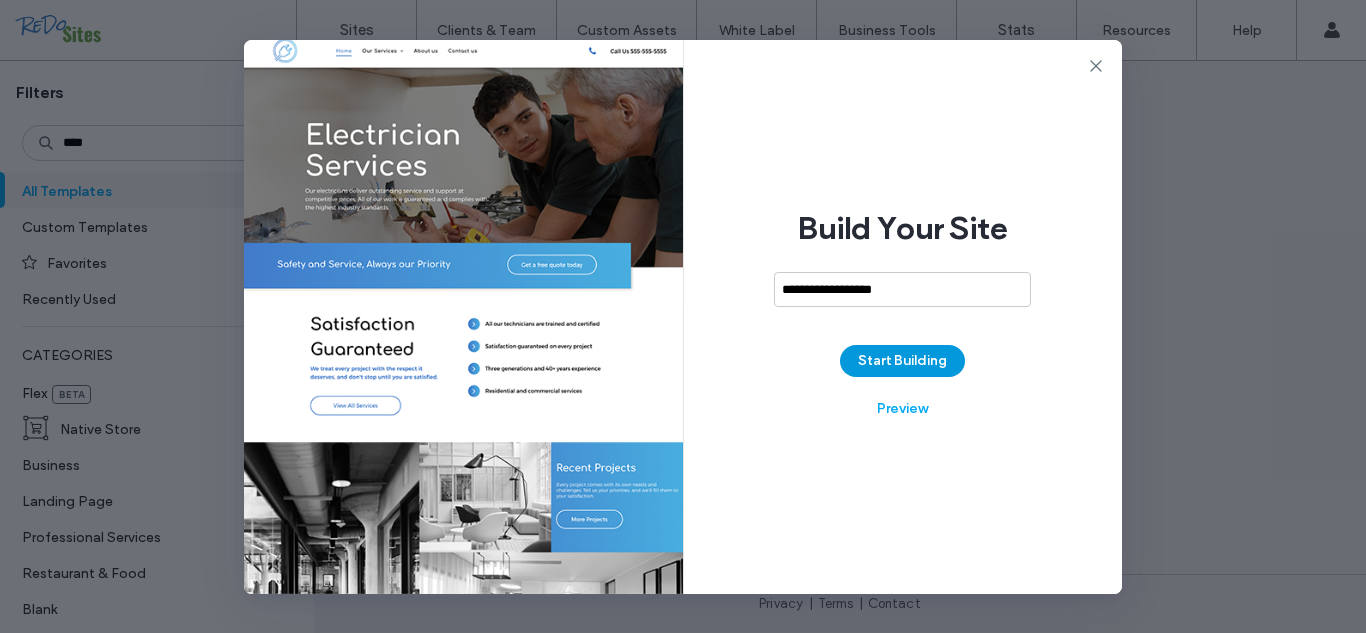click on "Start Building" at bounding box center [902, 361] 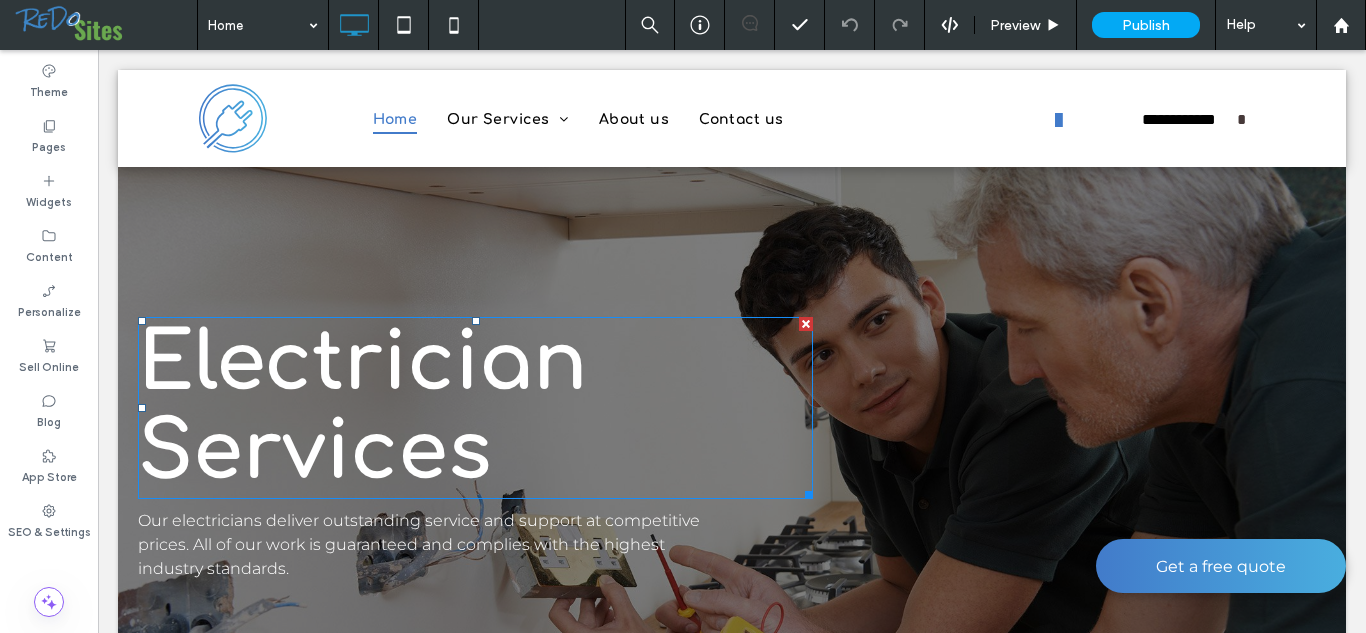 scroll, scrollTop: 66, scrollLeft: 0, axis: vertical 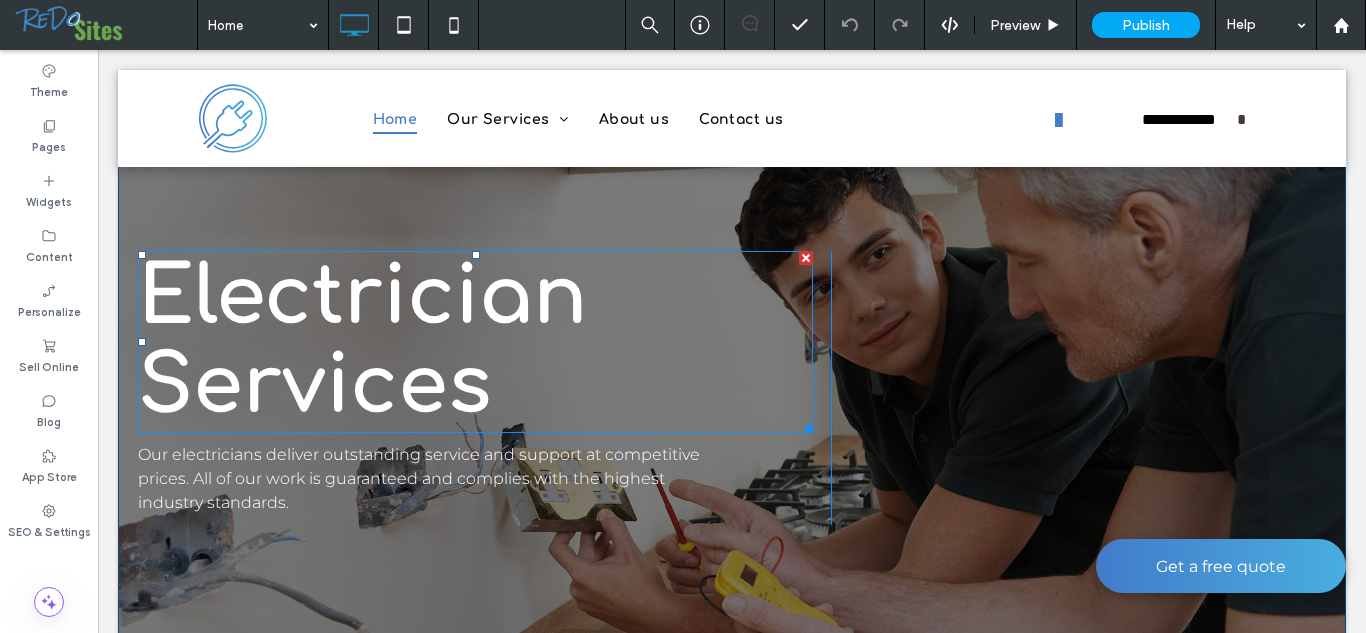 click on "Electrician Services" at bounding box center (363, 342) 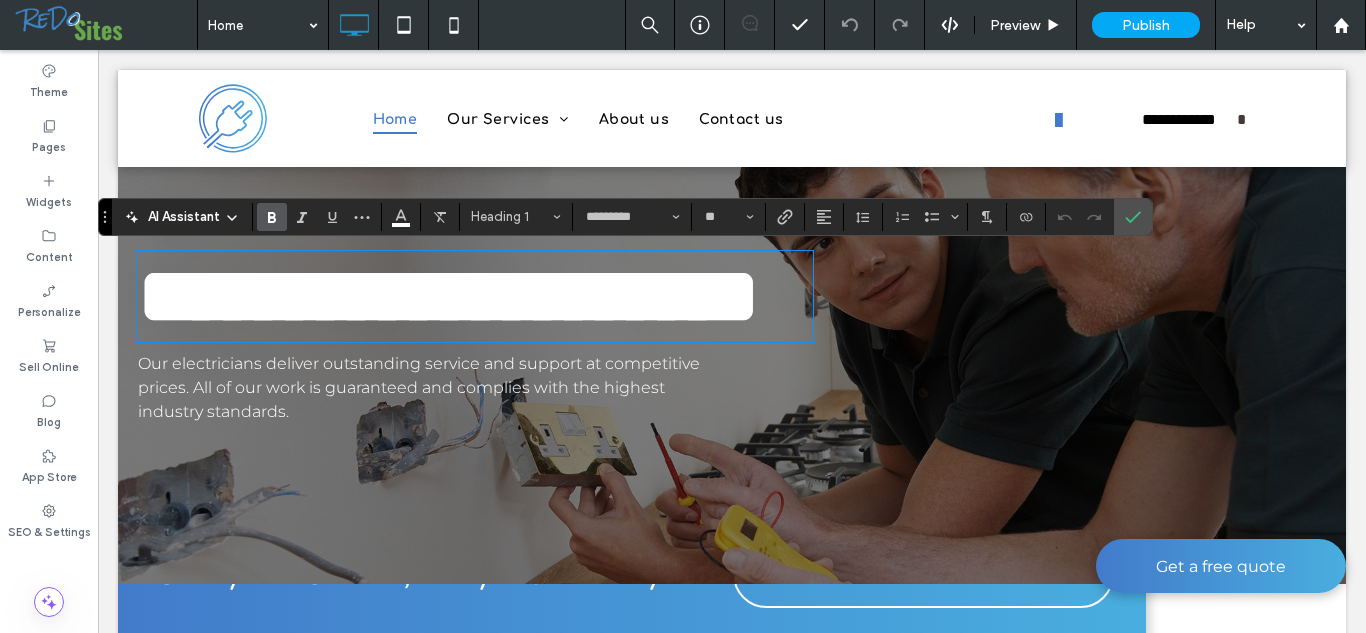 type on "*********" 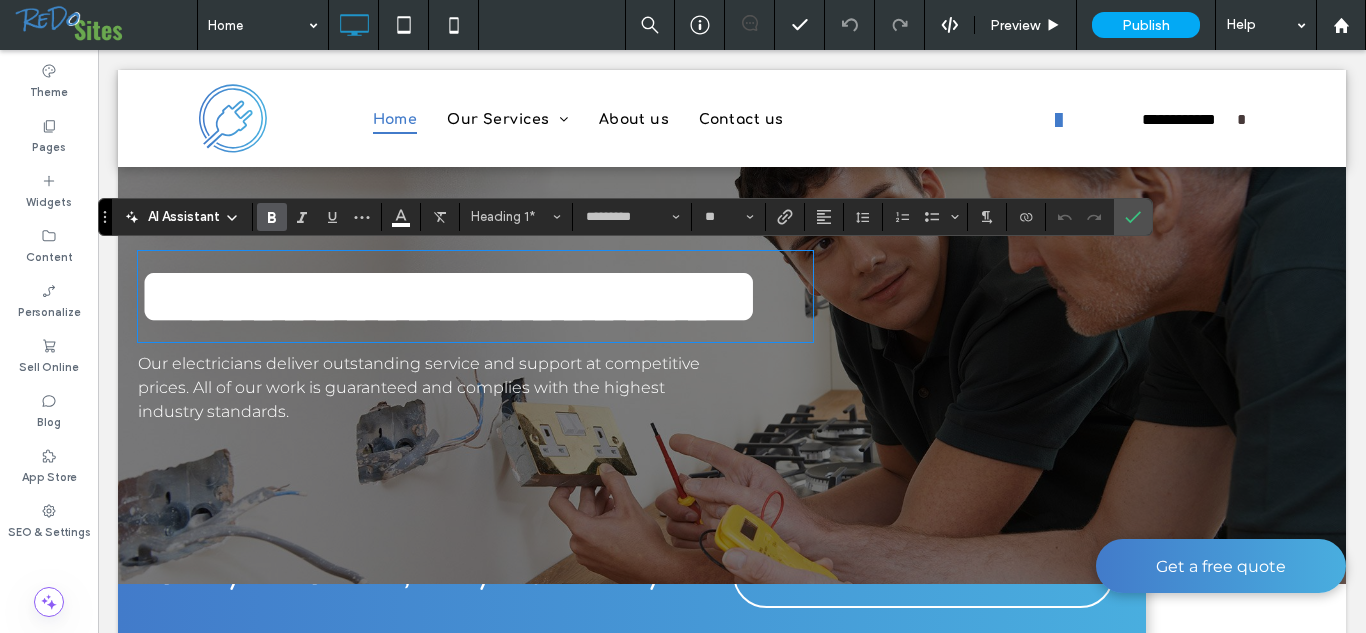 click on "Click To Paste" at bounding box center (1078, 342) 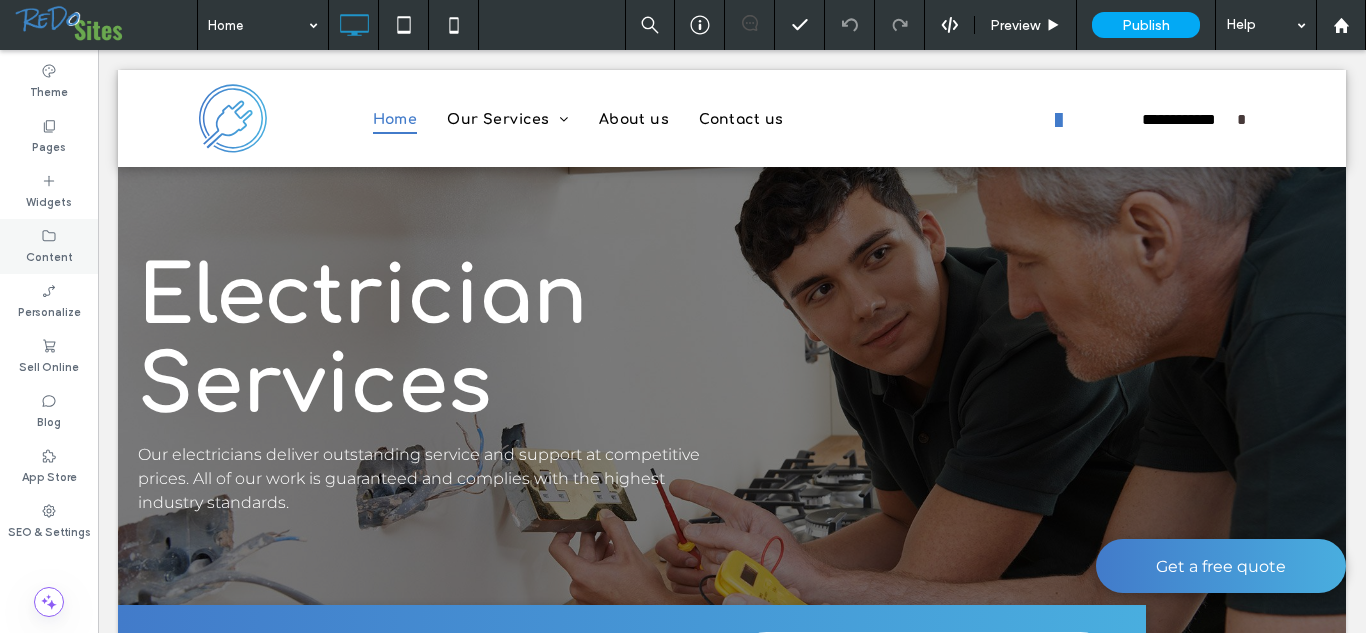 click on "Content" at bounding box center [49, 246] 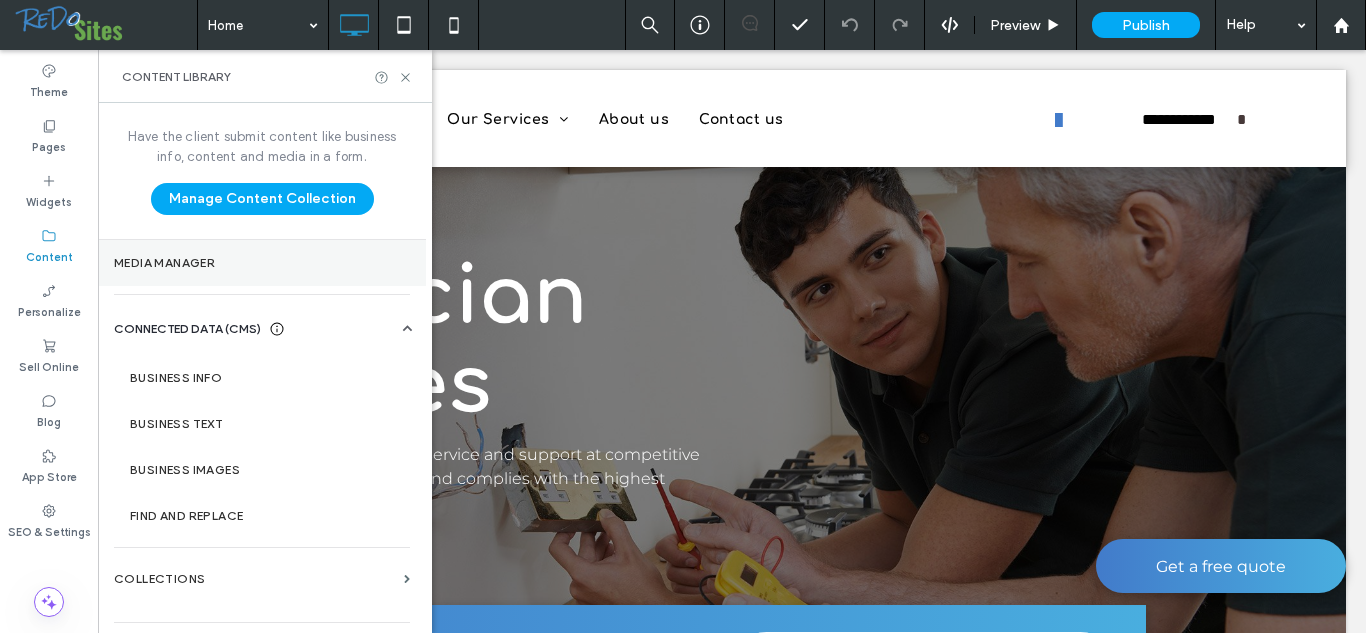click on "Media Manager" at bounding box center [262, 263] 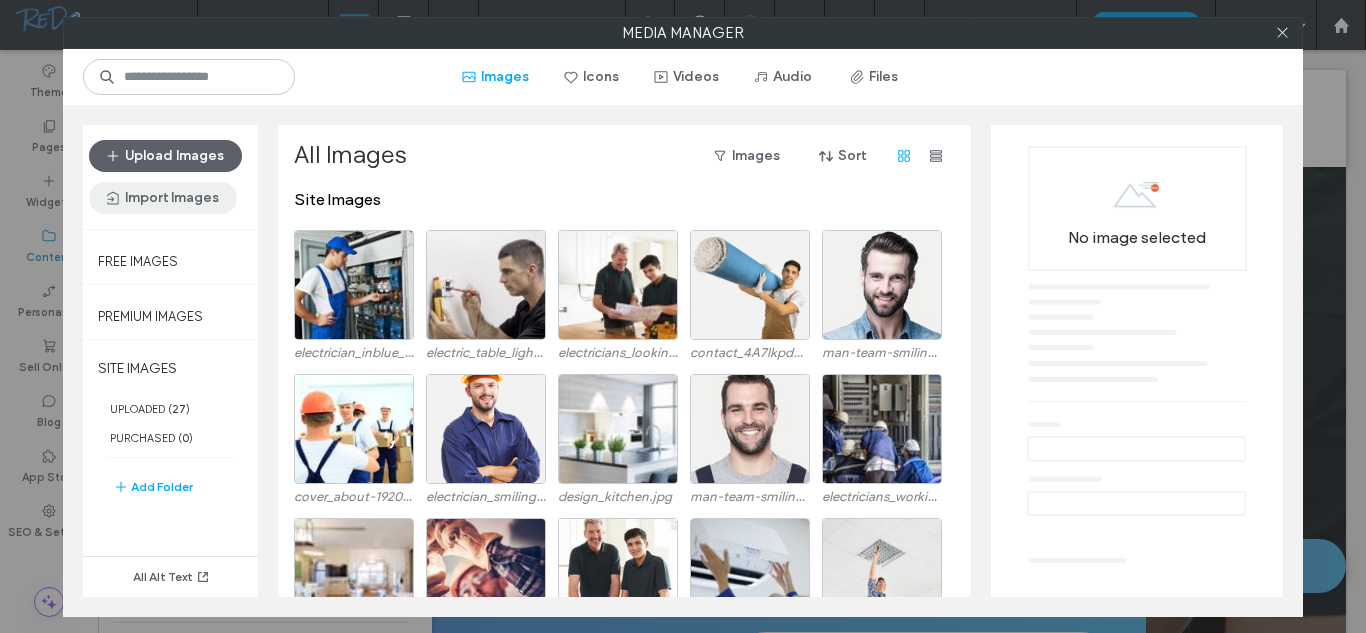 click on "Import Images" at bounding box center (163, 198) 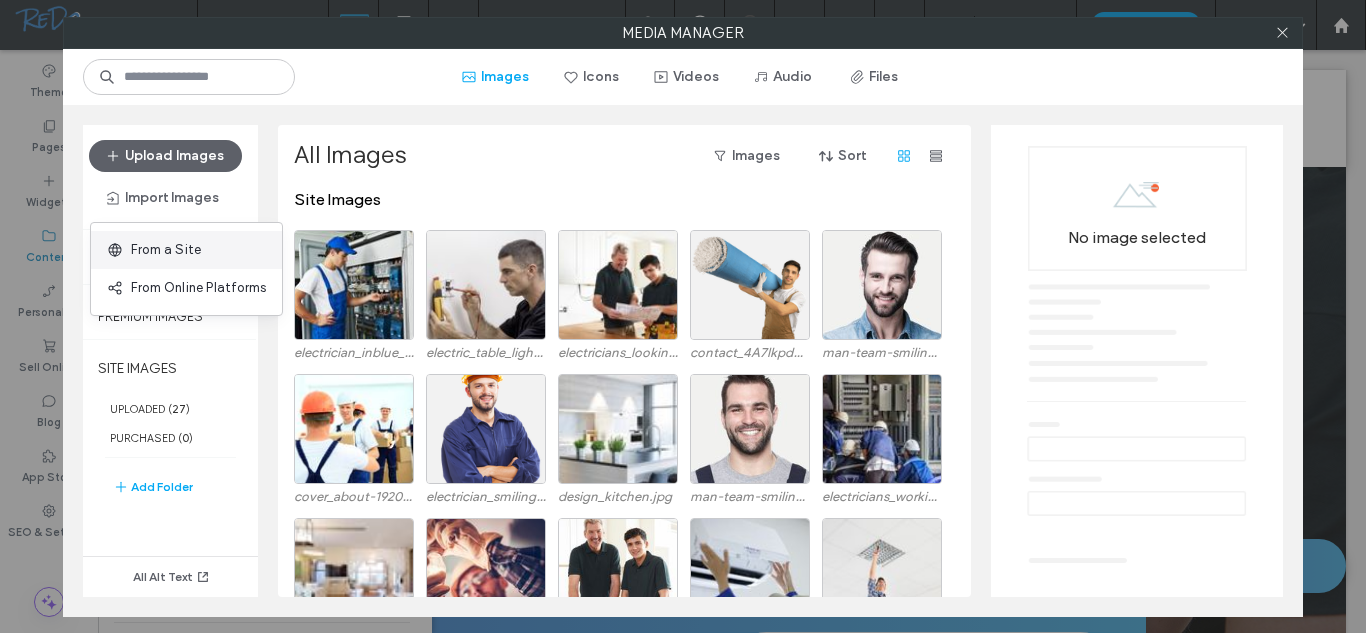 click on "From a Site" at bounding box center [186, 250] 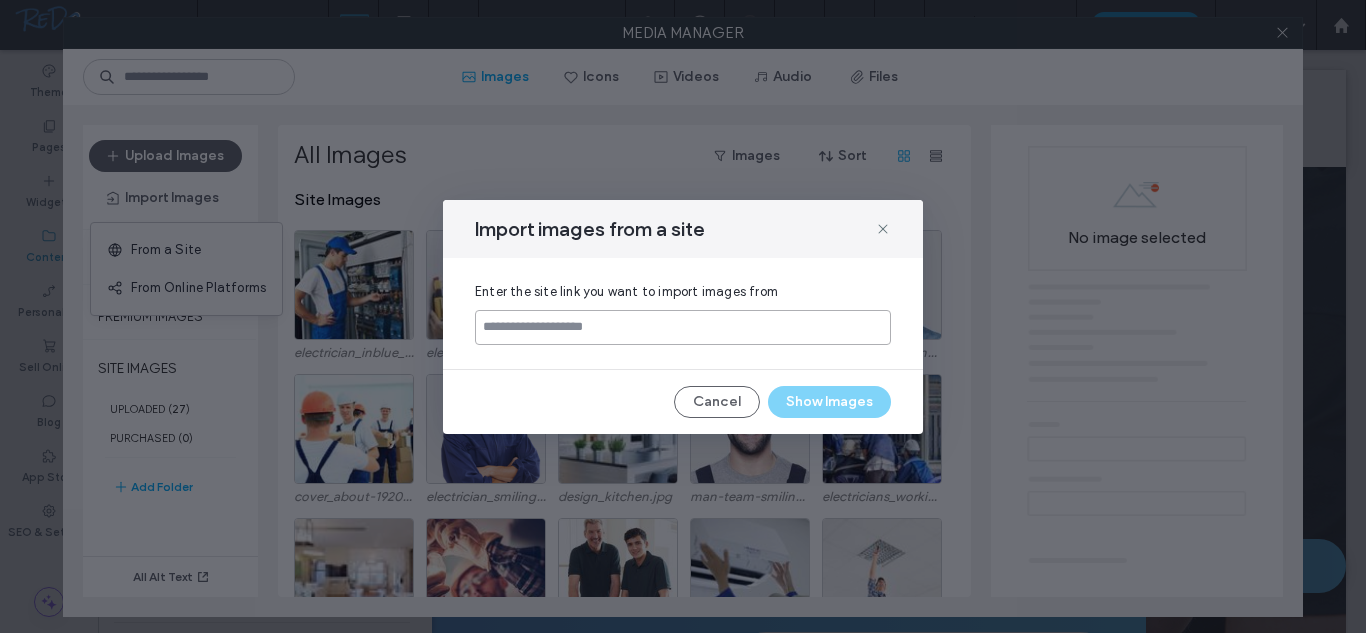 click at bounding box center [683, 327] 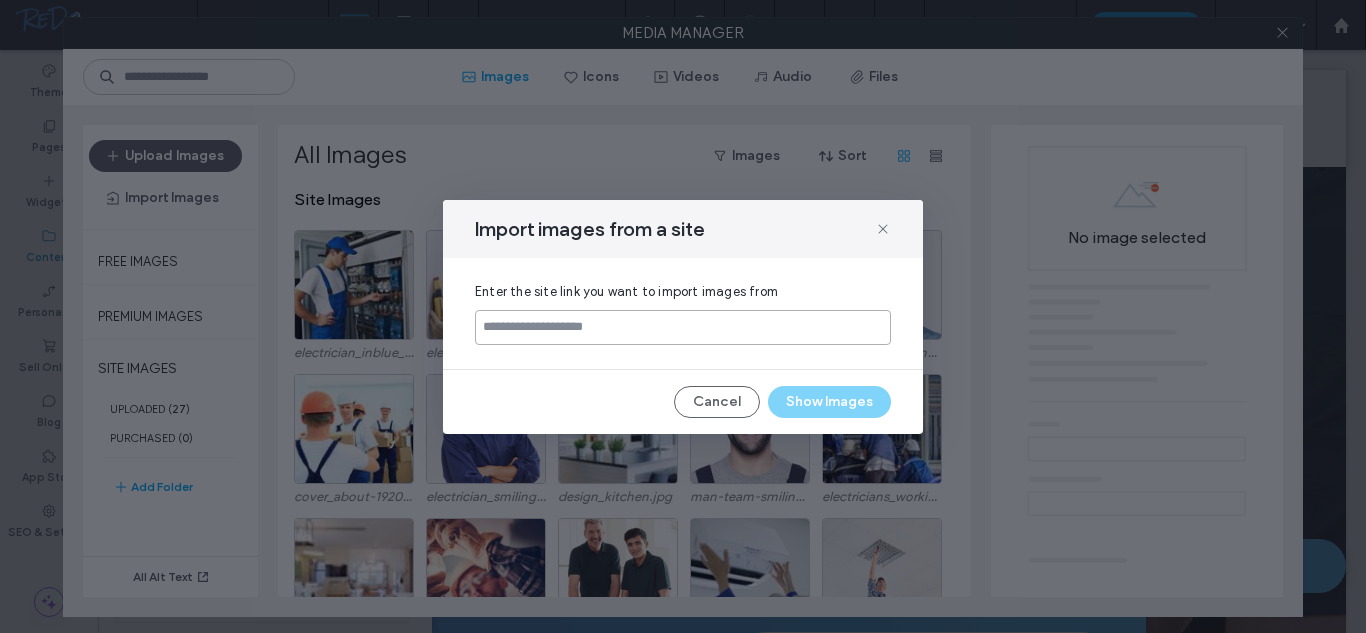 paste on "**********" 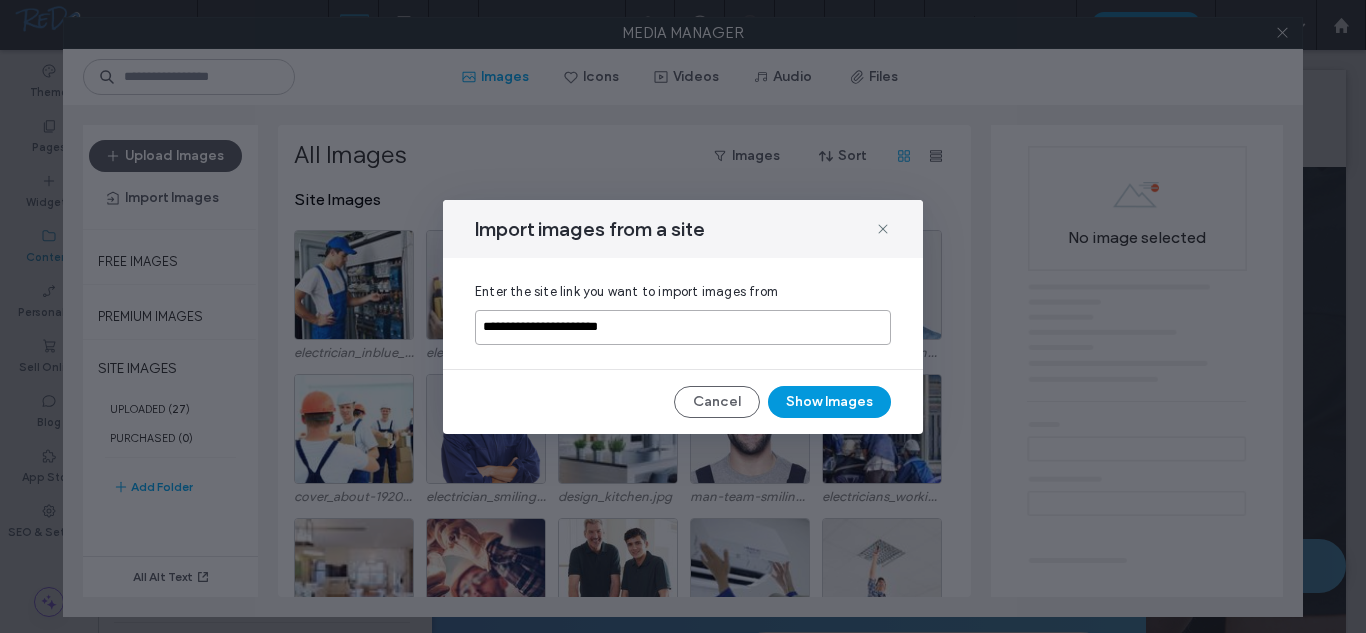 type on "**********" 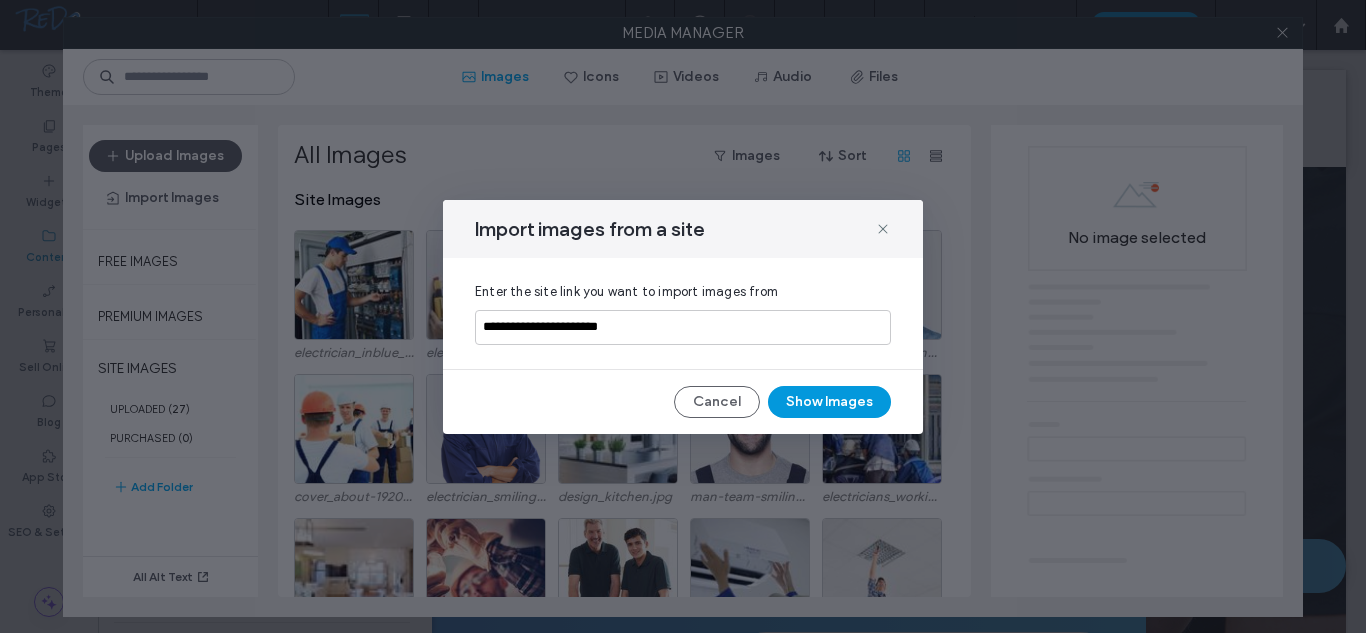 click on "Show Images" at bounding box center (829, 402) 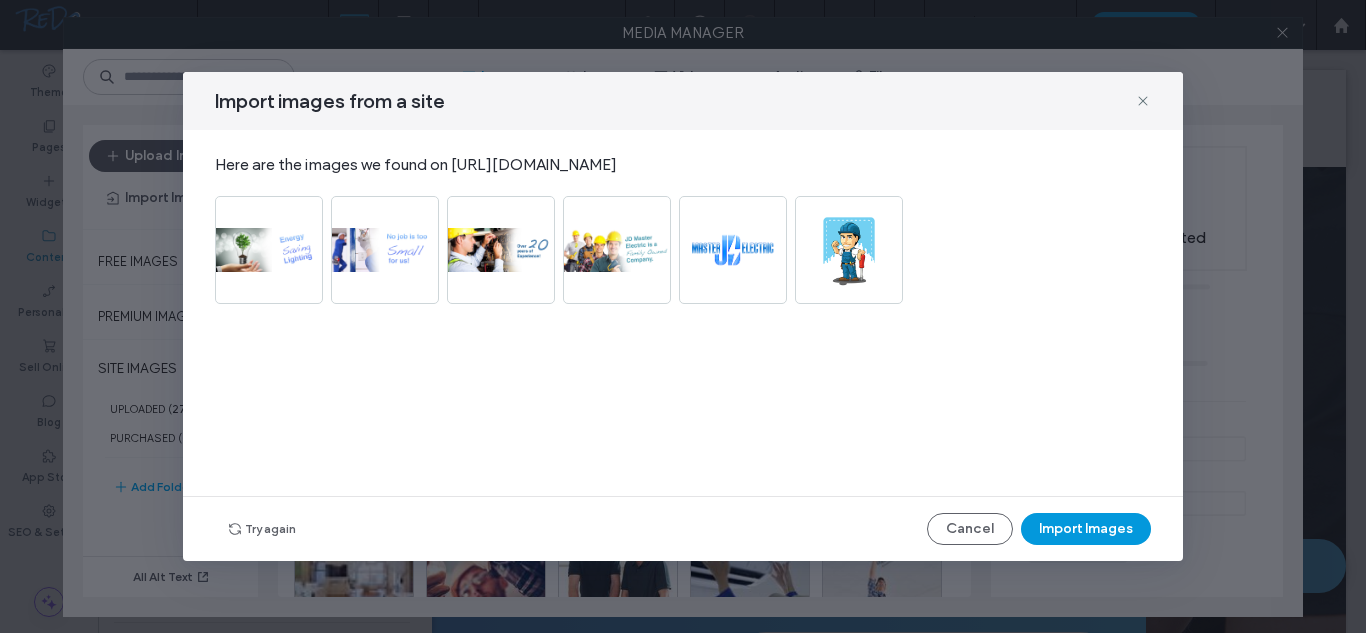 click on "Import Images" at bounding box center [1086, 529] 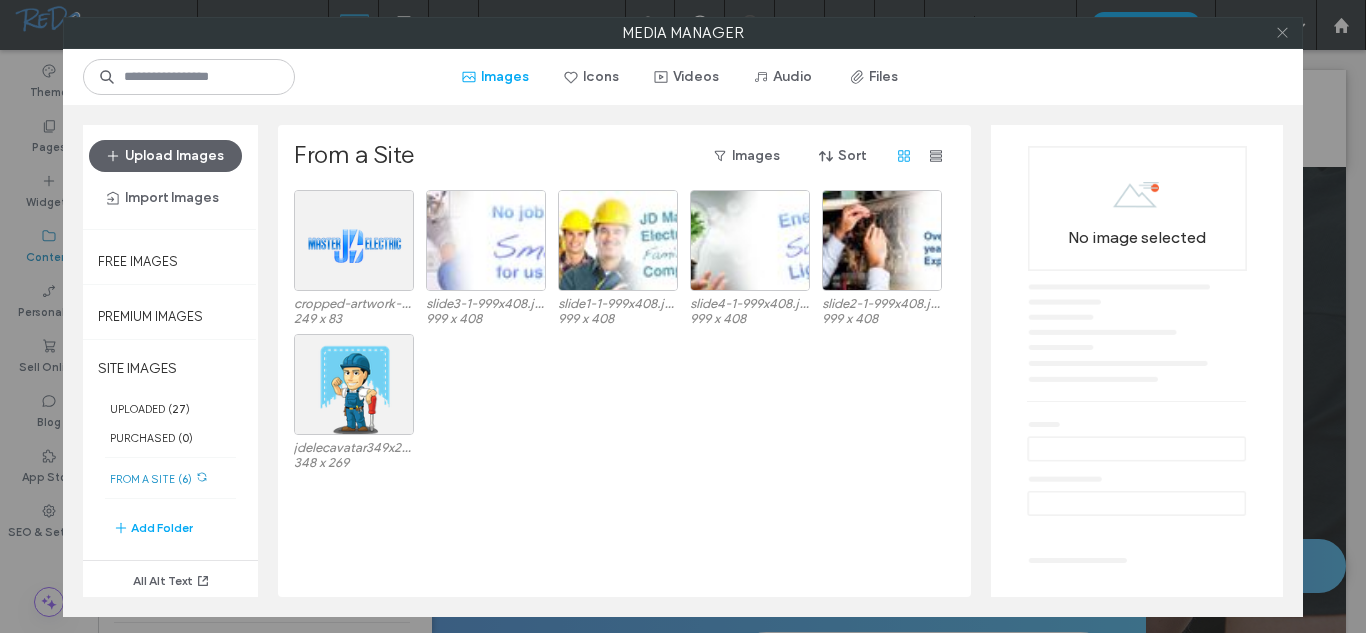 click 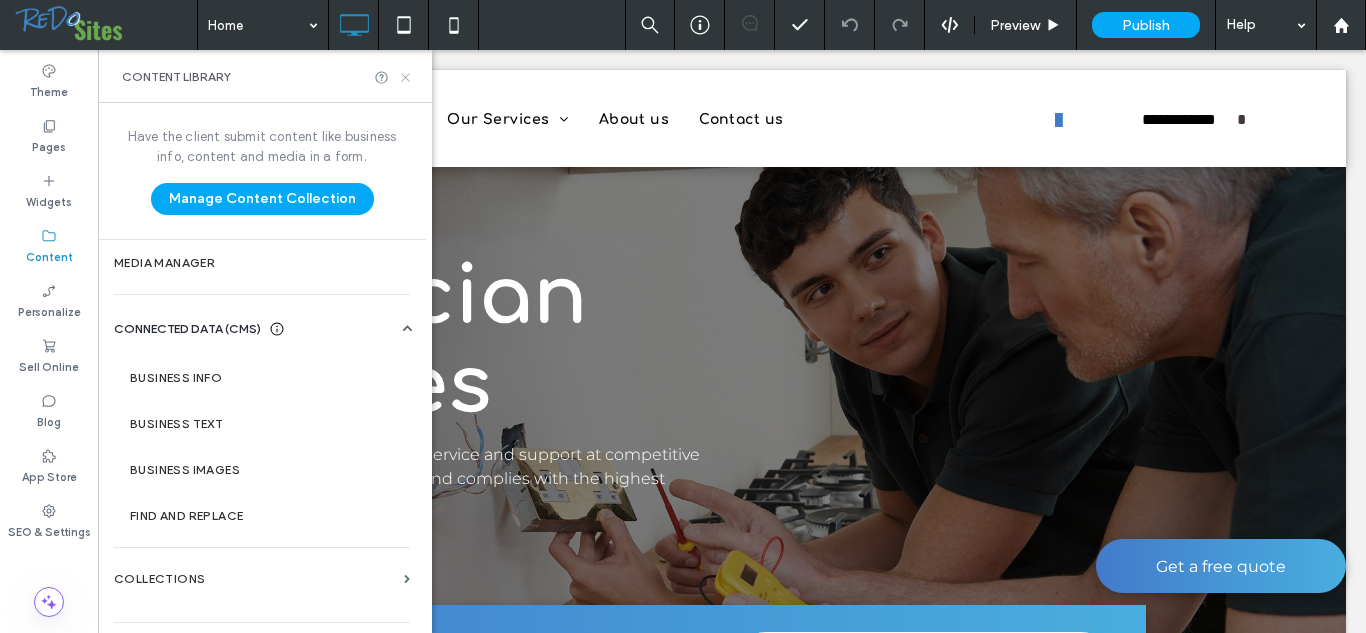 click 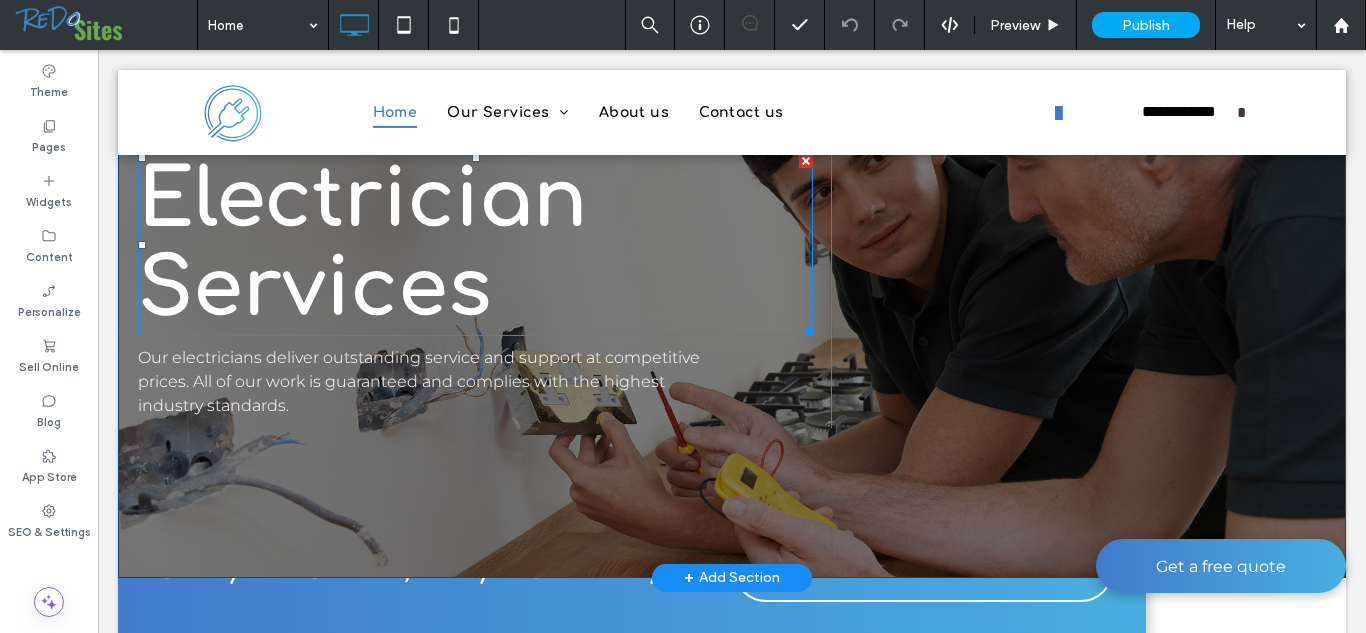 scroll, scrollTop: 150, scrollLeft: 0, axis: vertical 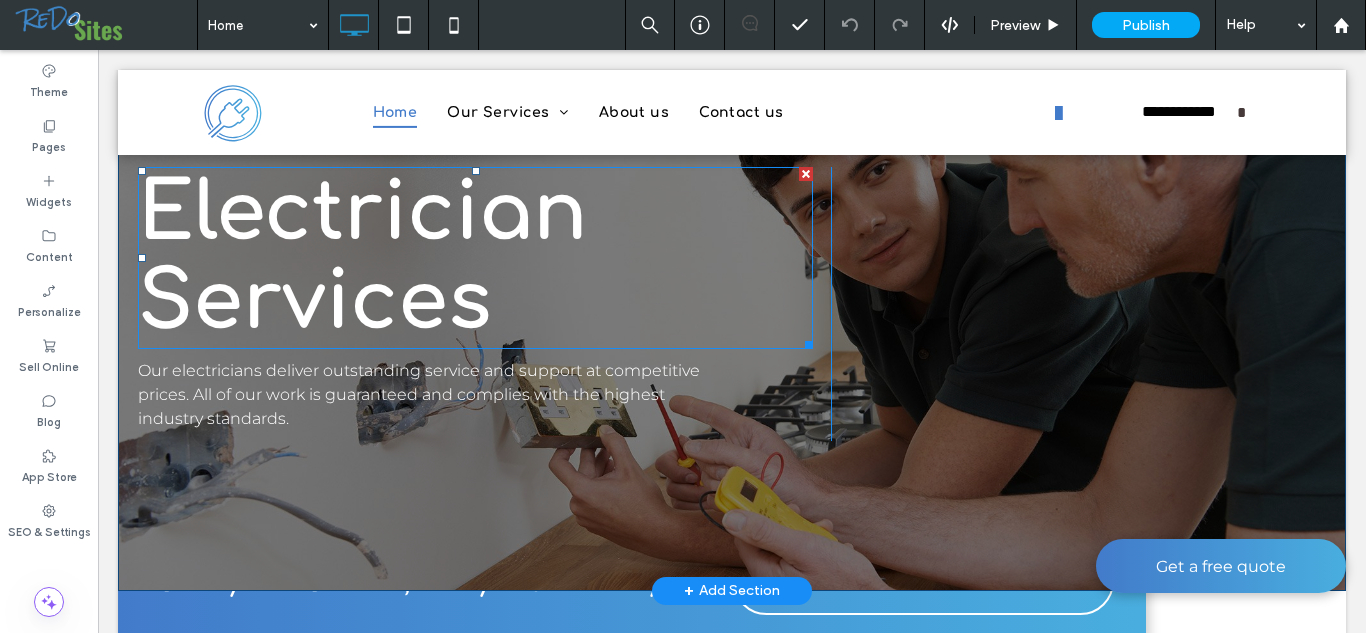 click on "Electrician Services" at bounding box center (475, 258) 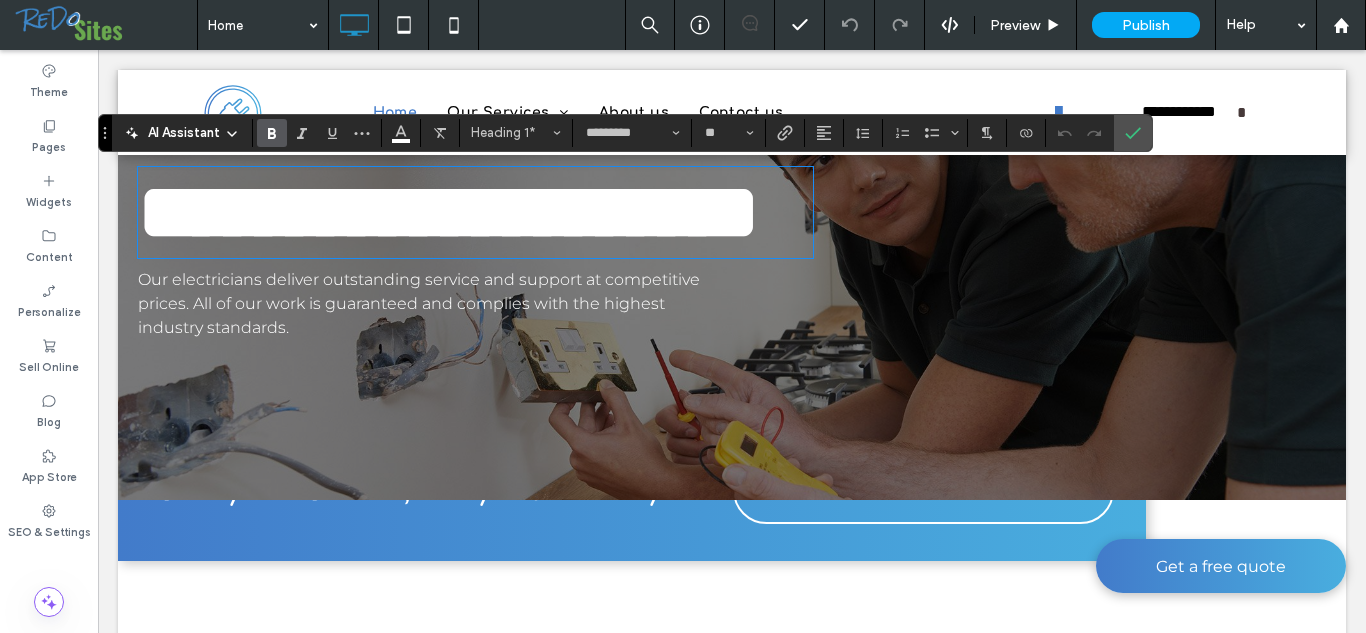 type 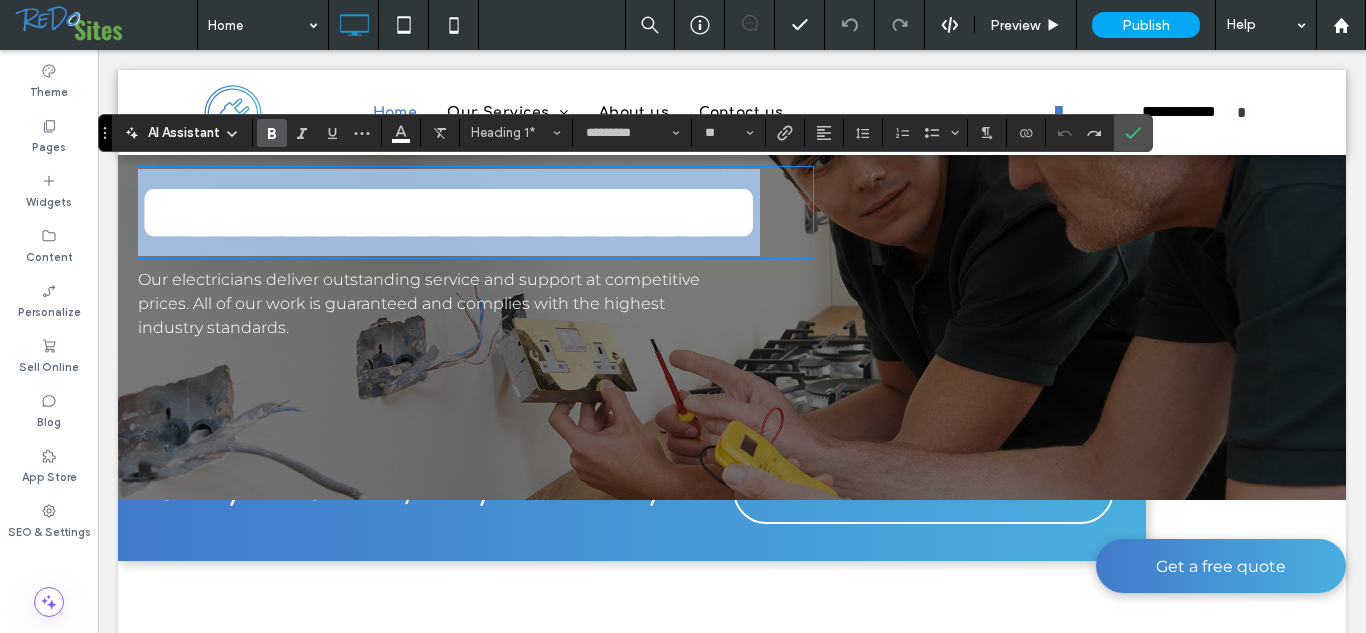 drag, startPoint x: 505, startPoint y: 303, endPoint x: 154, endPoint y: 233, distance: 357.912 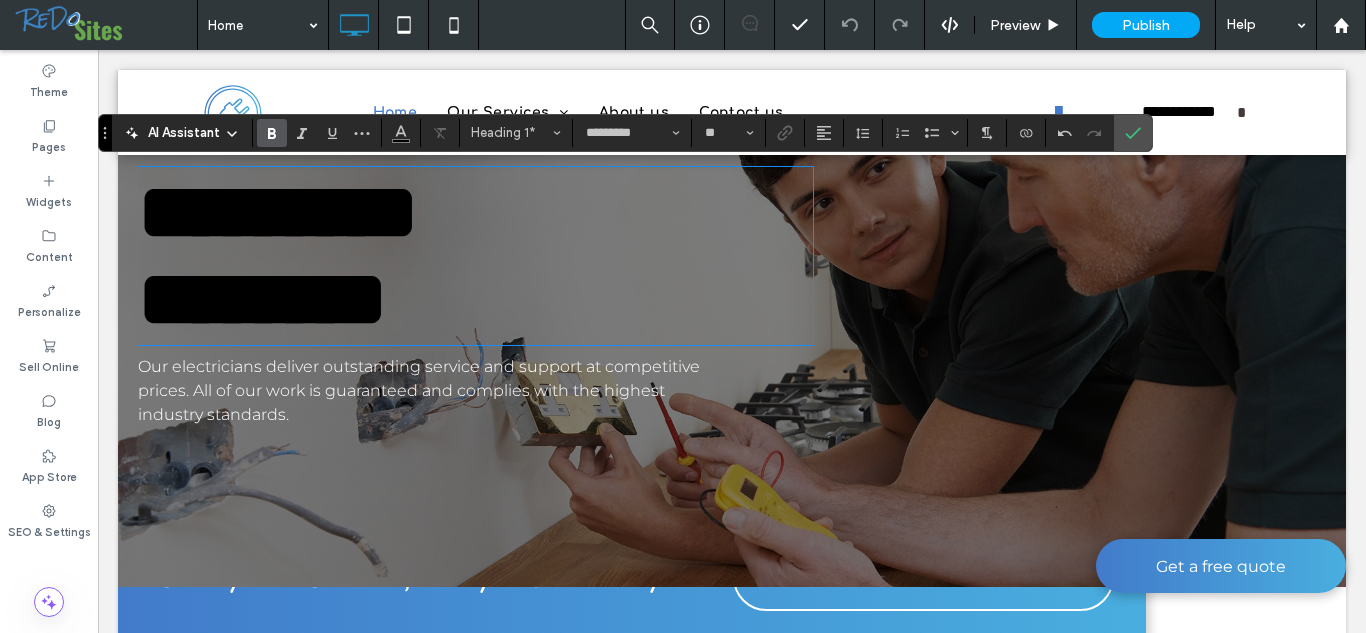 click on "*********" at bounding box center [278, 212] 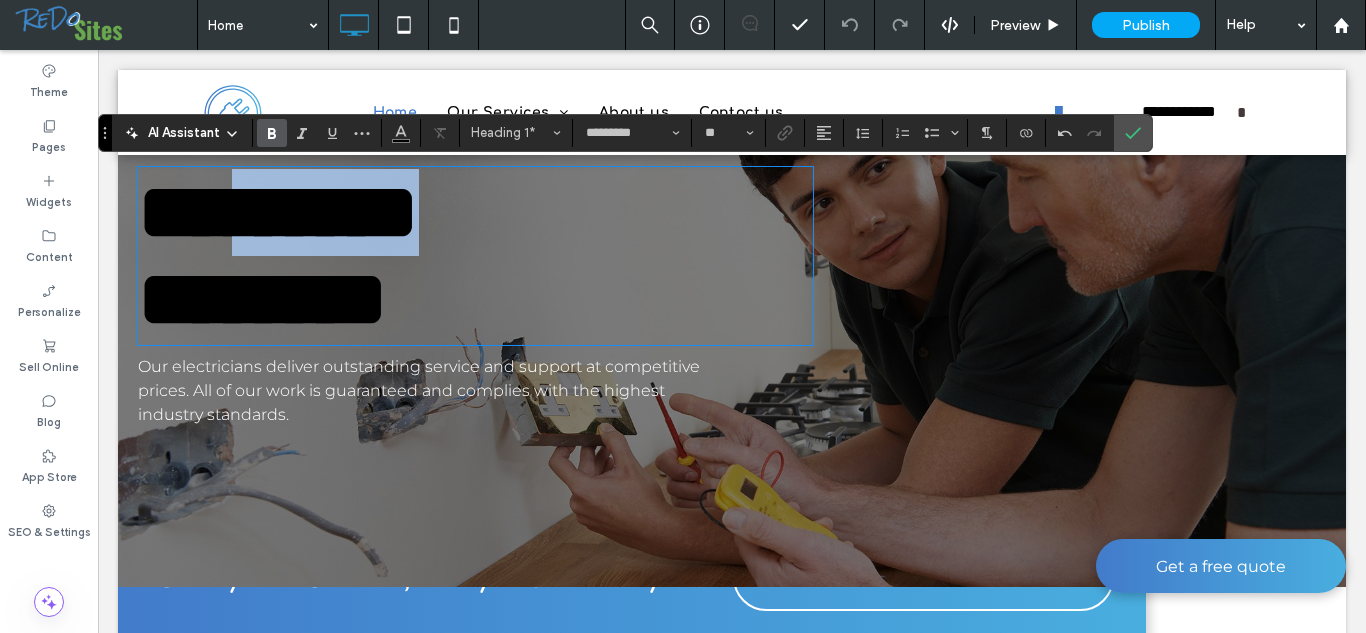 click on "*********" at bounding box center [278, 212] 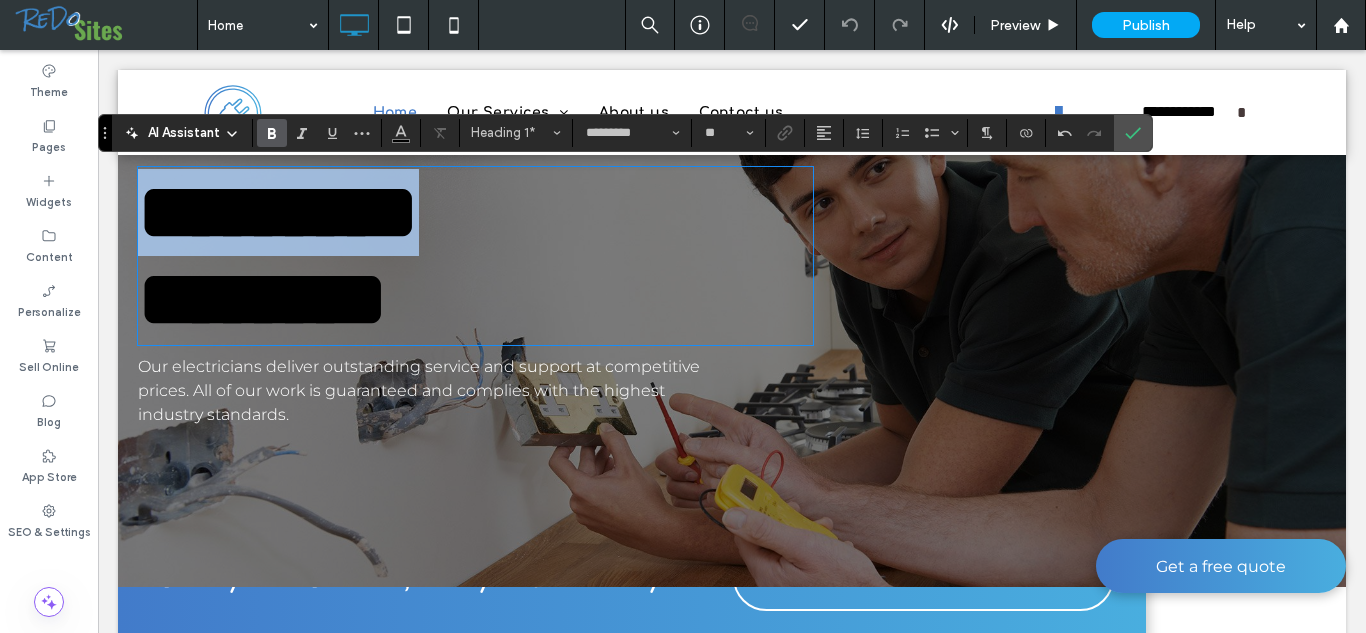 click on "*********" at bounding box center [278, 212] 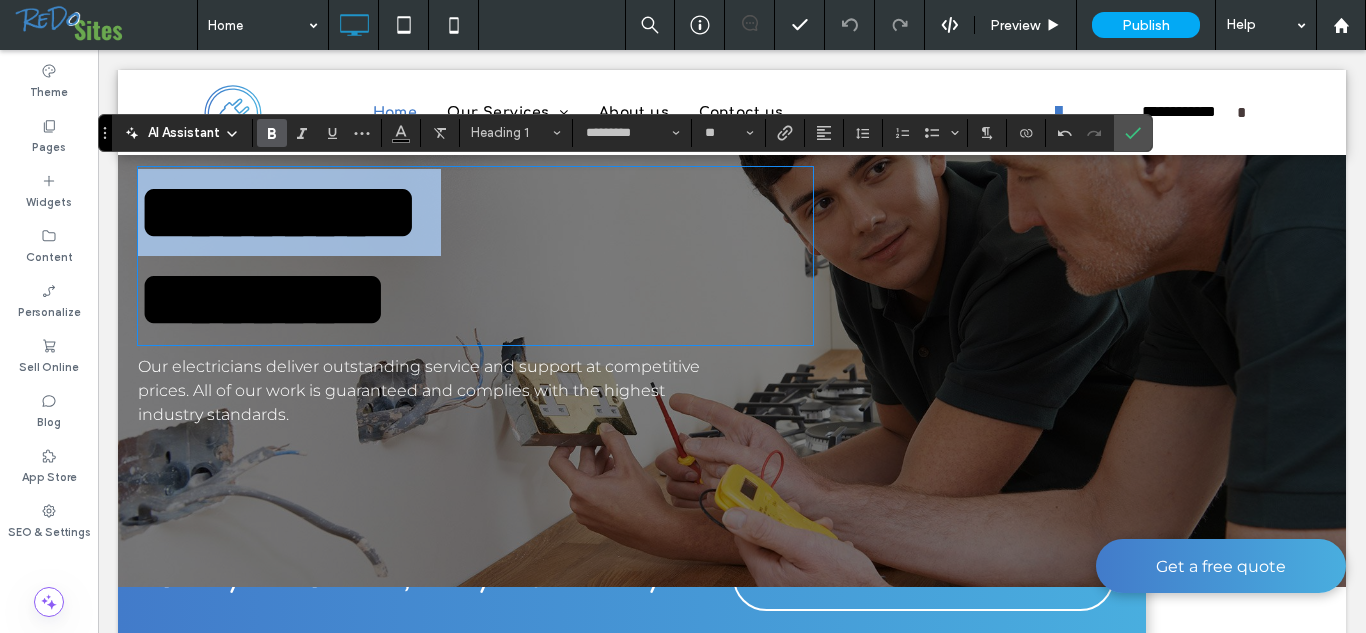 click on "*********" at bounding box center [278, 212] 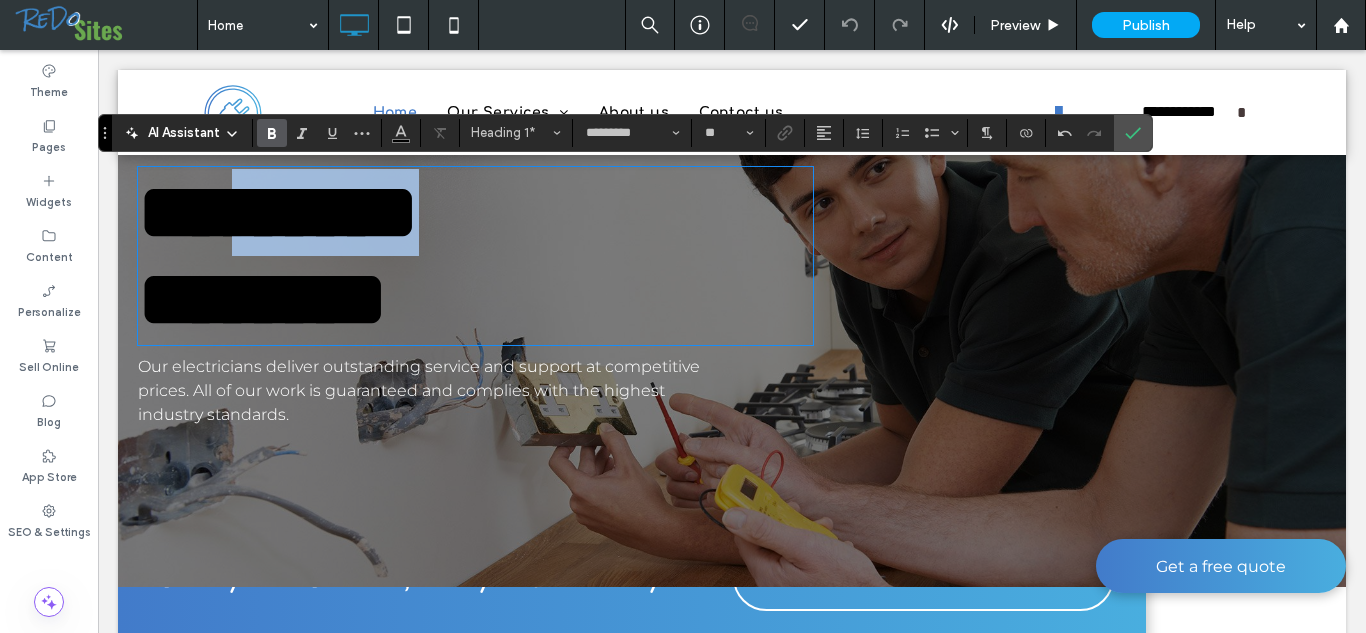 click on "*********" at bounding box center [278, 212] 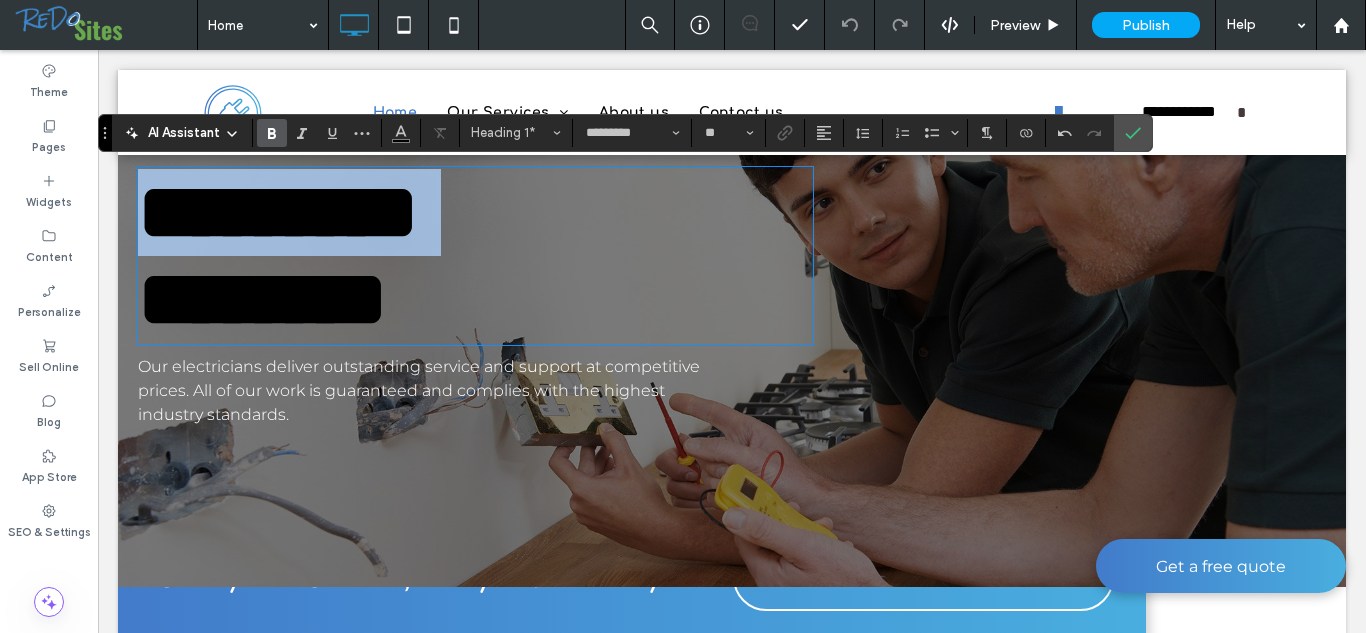 click on "*********" at bounding box center (278, 212) 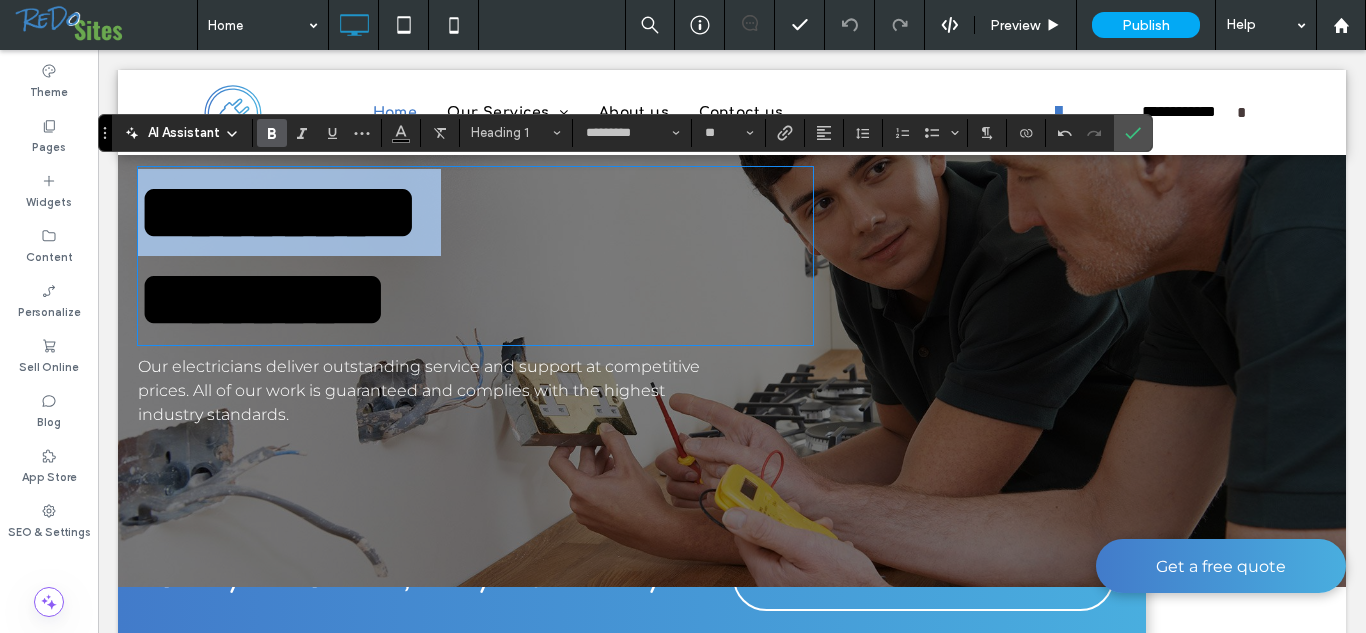 click on "*********" at bounding box center (278, 212) 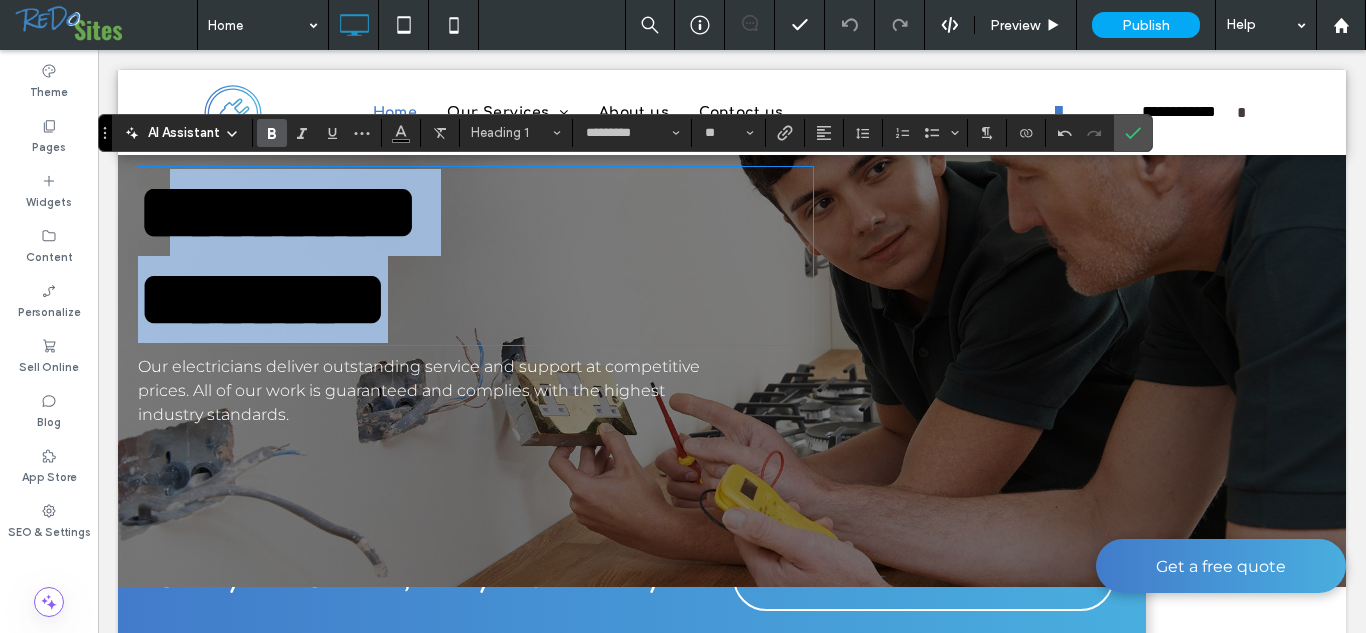 drag, startPoint x: 510, startPoint y: 288, endPoint x: 174, endPoint y: 233, distance: 340.47174 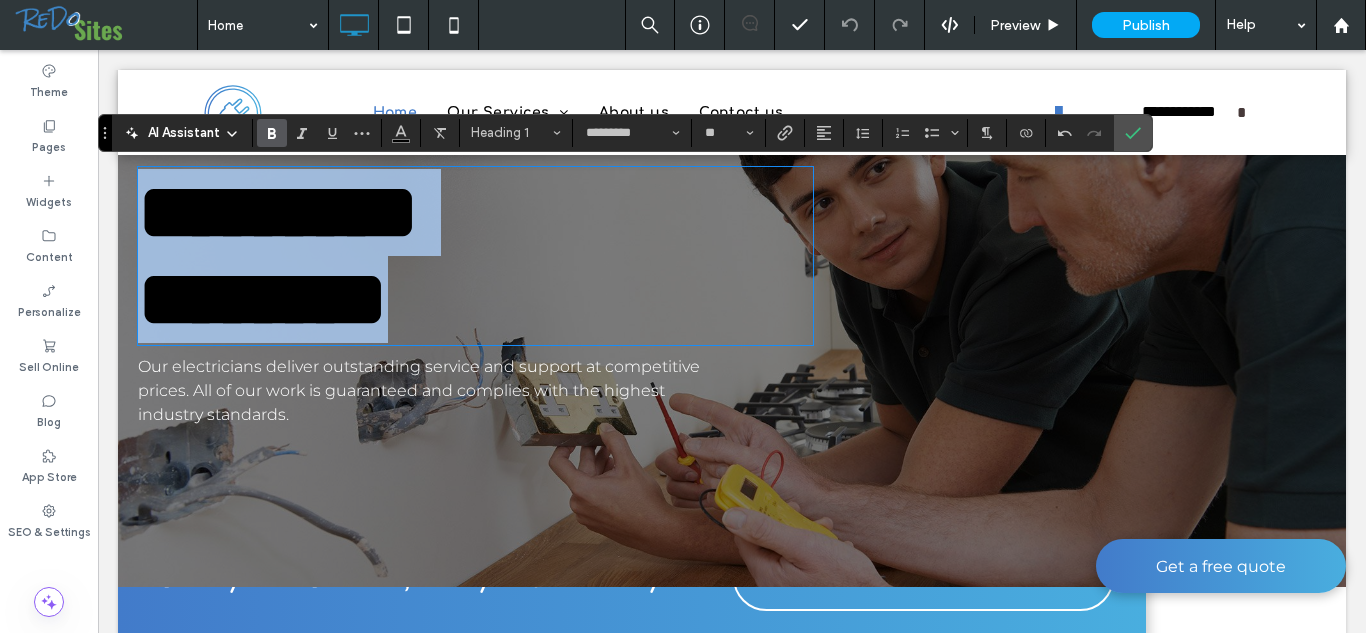 drag, startPoint x: 469, startPoint y: 314, endPoint x: 142, endPoint y: 220, distance: 340.24255 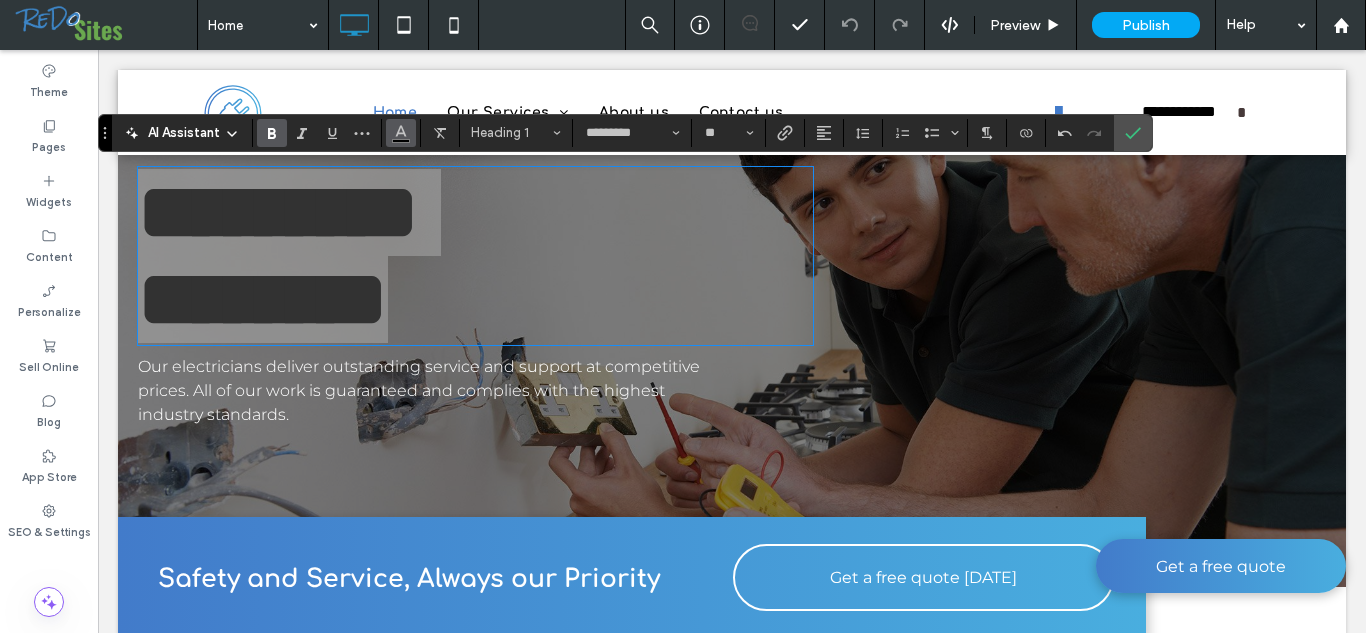 click at bounding box center [401, 131] 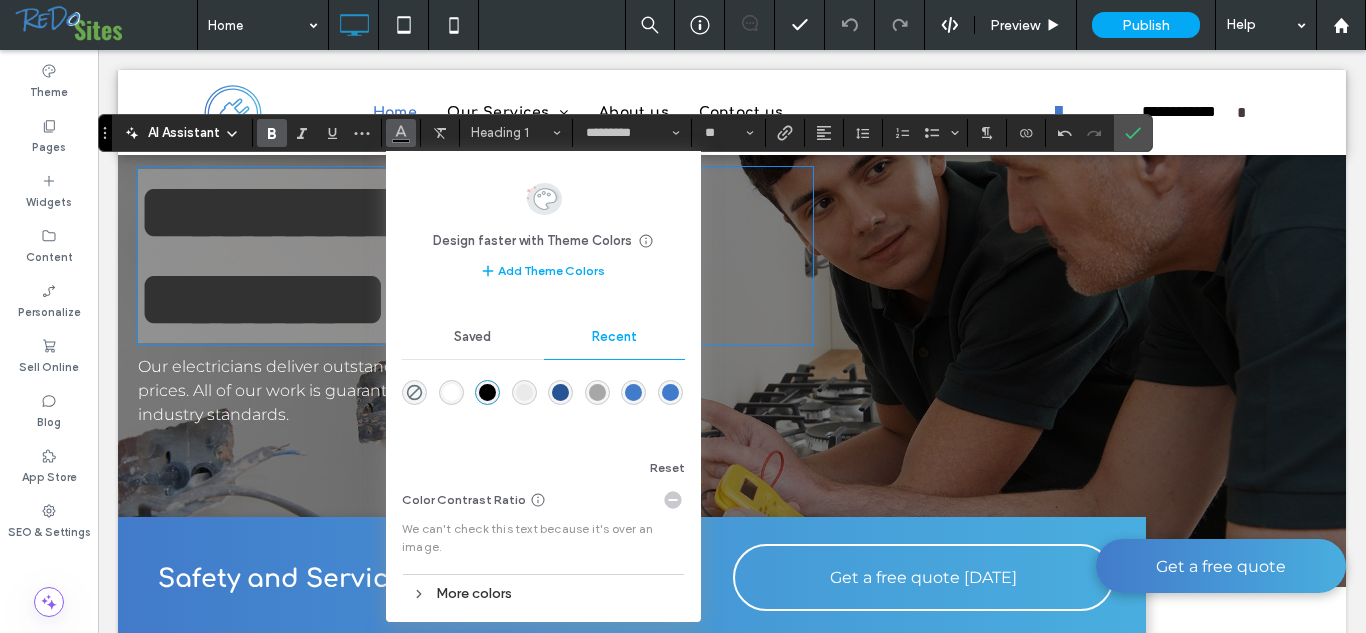 click at bounding box center (451, 392) 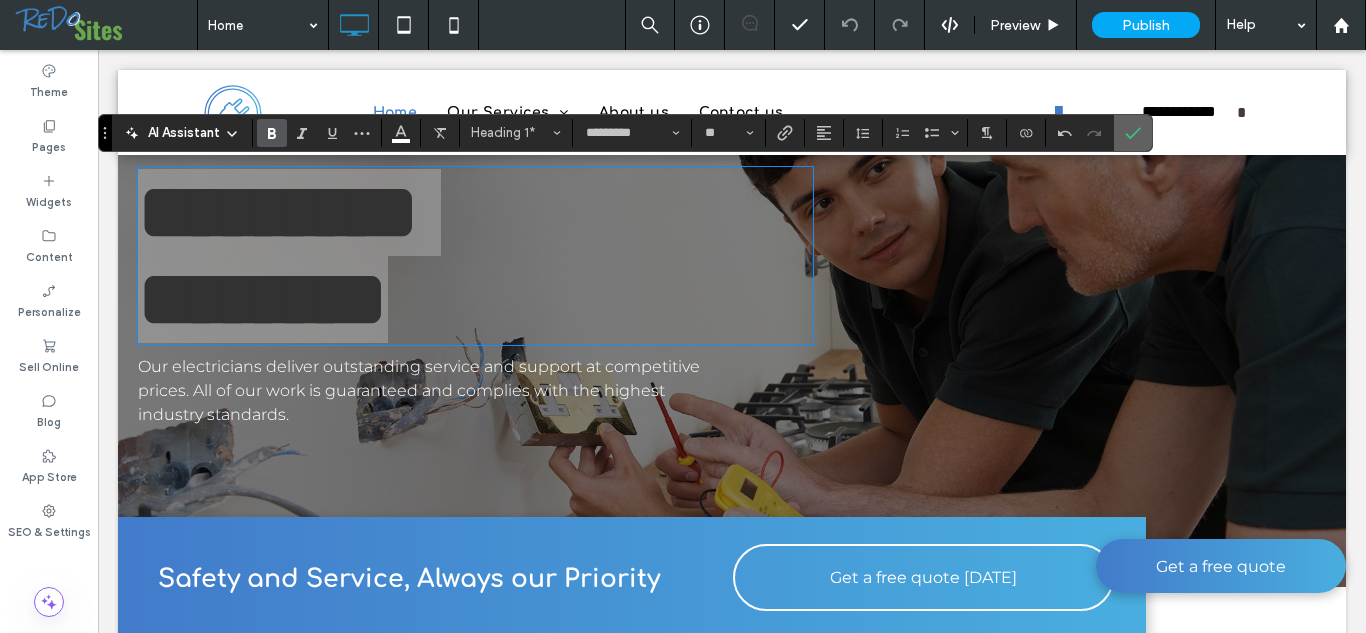 click at bounding box center [1133, 133] 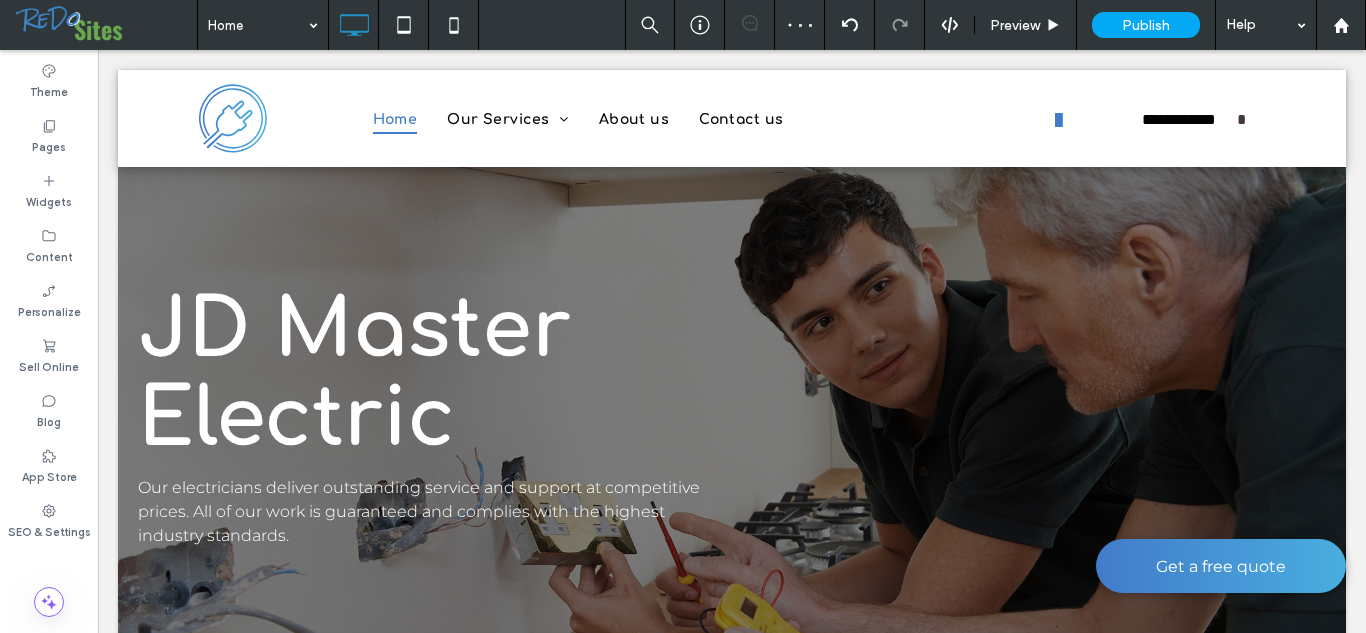 scroll, scrollTop: 27, scrollLeft: 0, axis: vertical 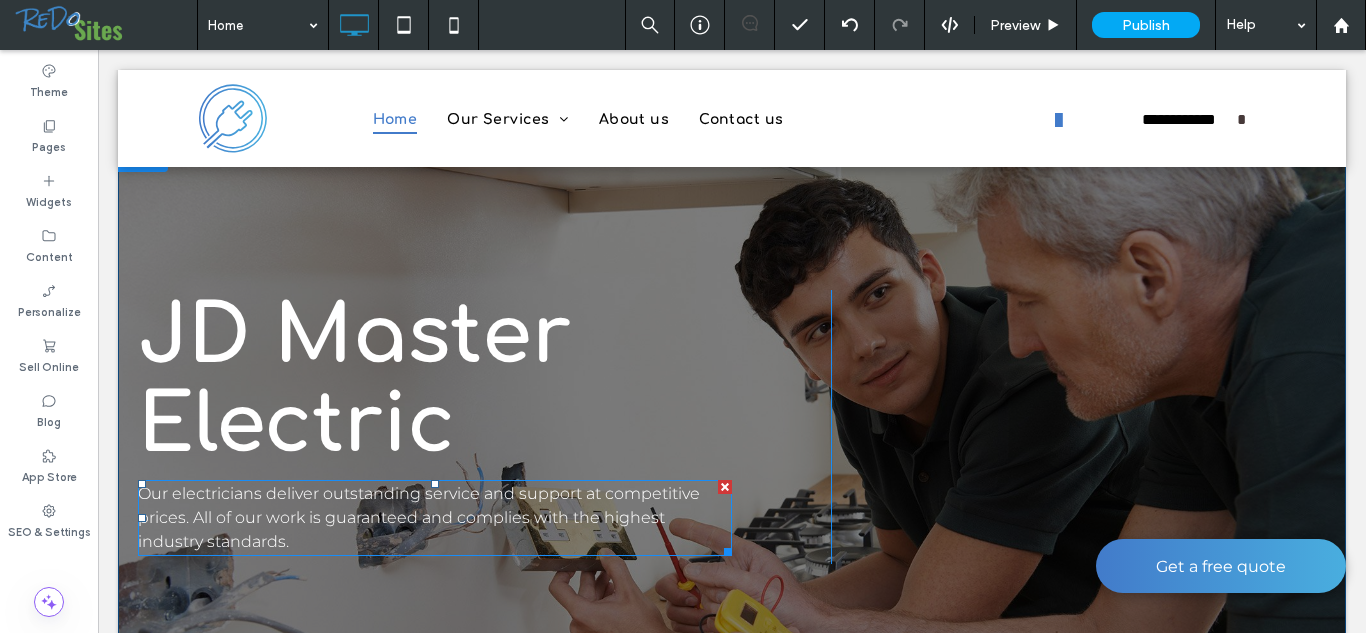 click on "Our electricians deliver outstanding service and support at competitive prices. All of our work is guaranteed and complies with the highest industry standards." at bounding box center (419, 517) 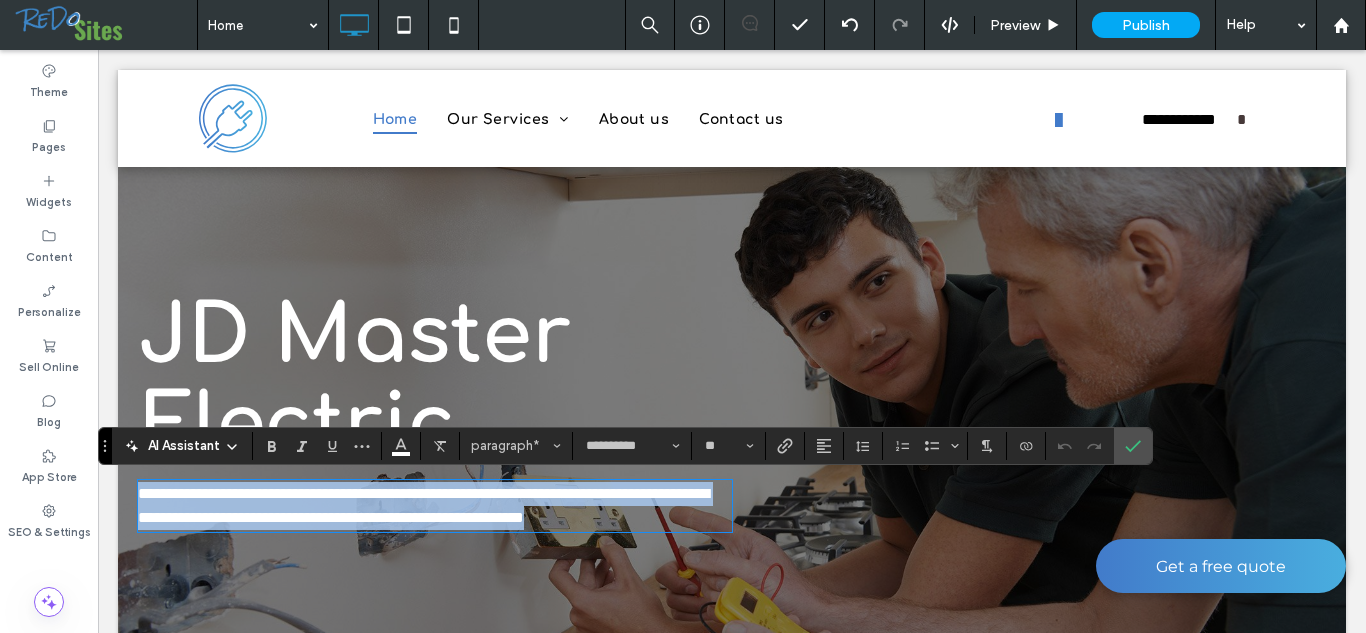 type 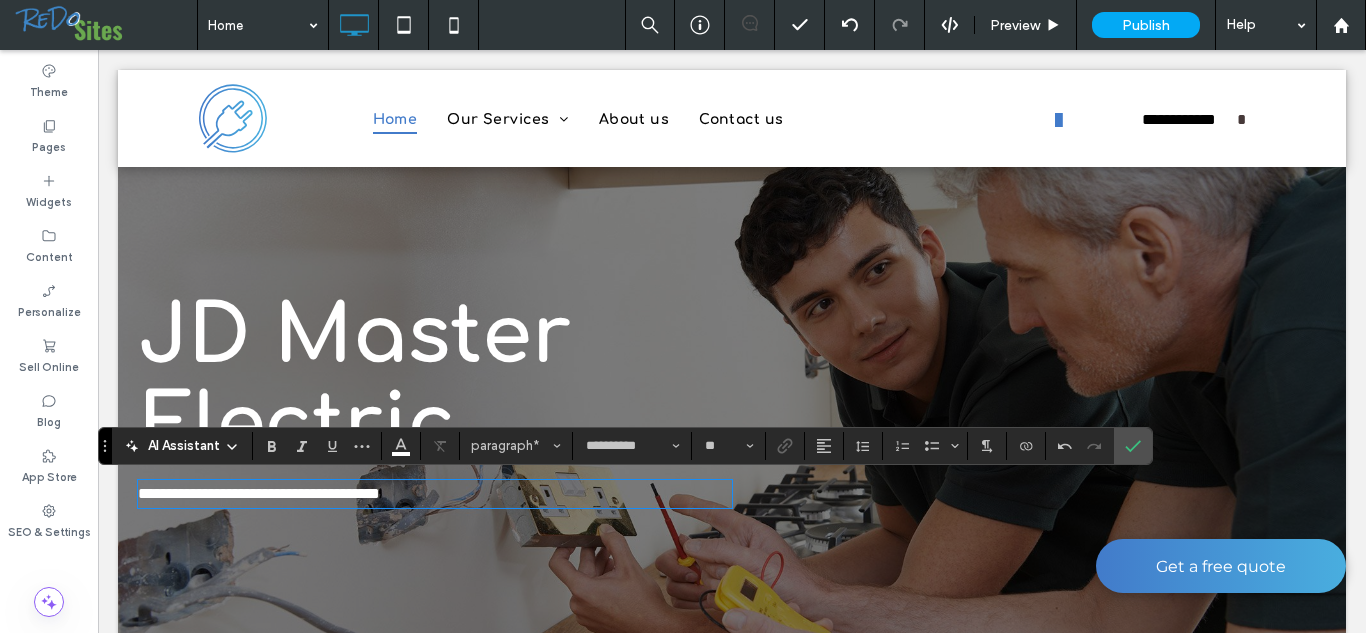 click on "**********" at bounding box center (259, 493) 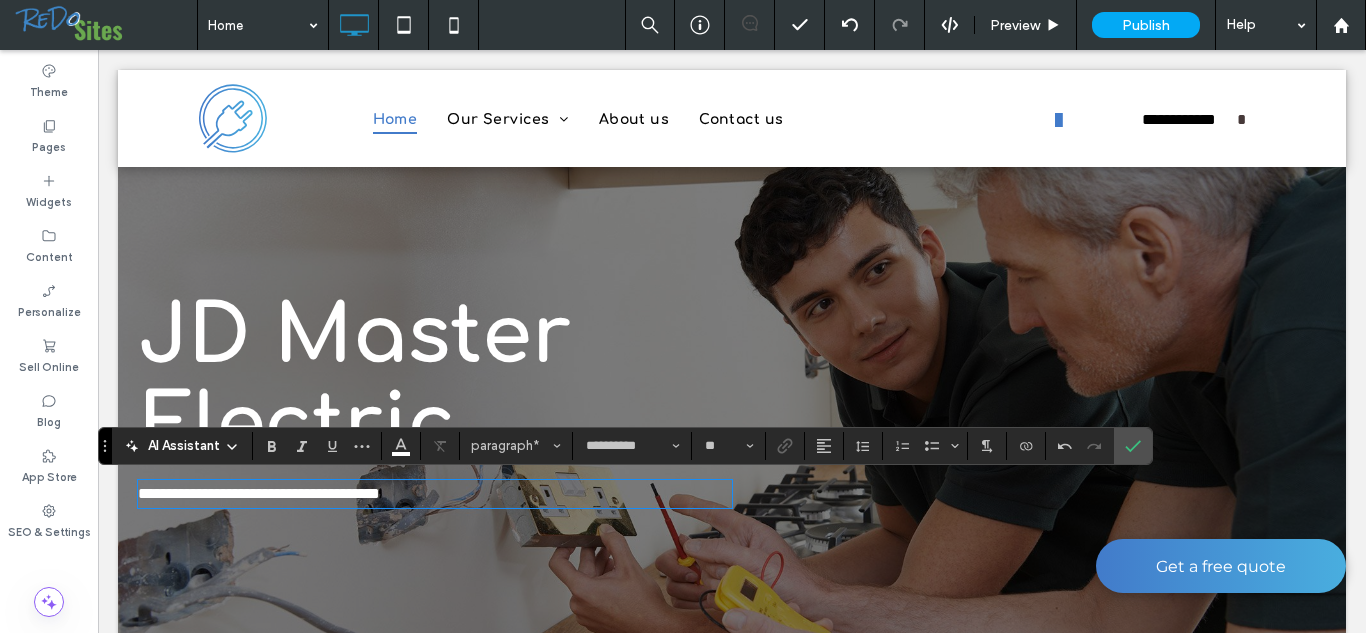 click on "**********" at bounding box center (435, 494) 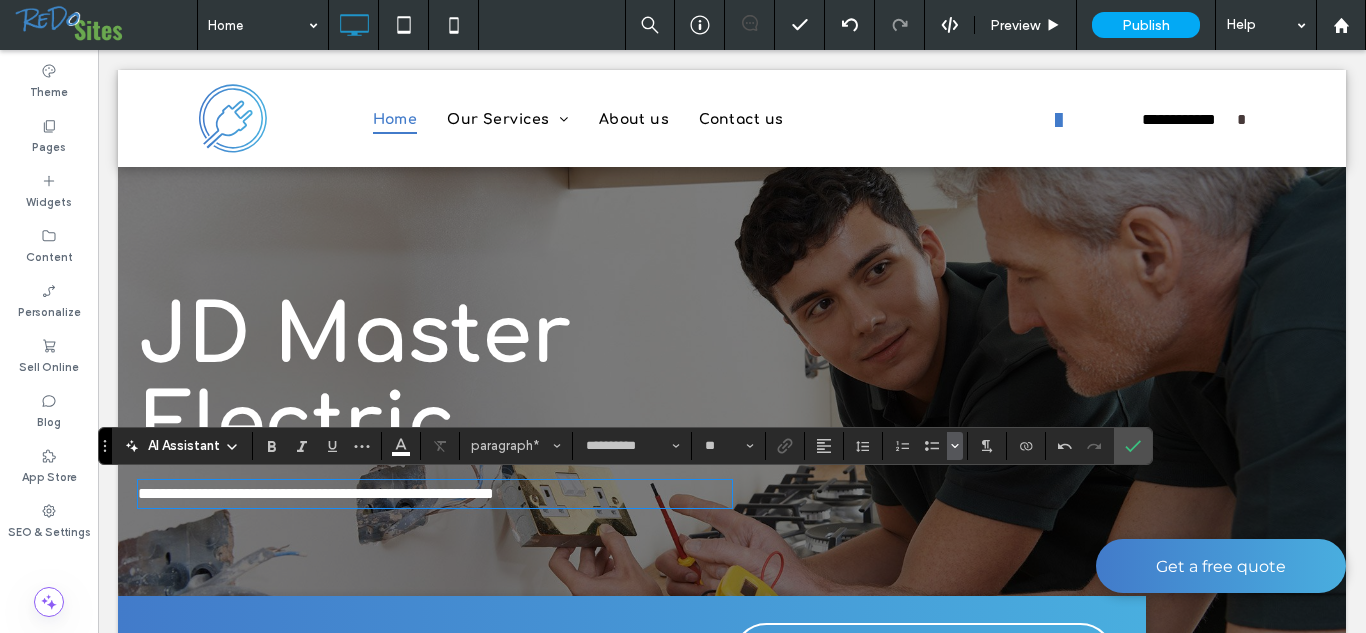 paste 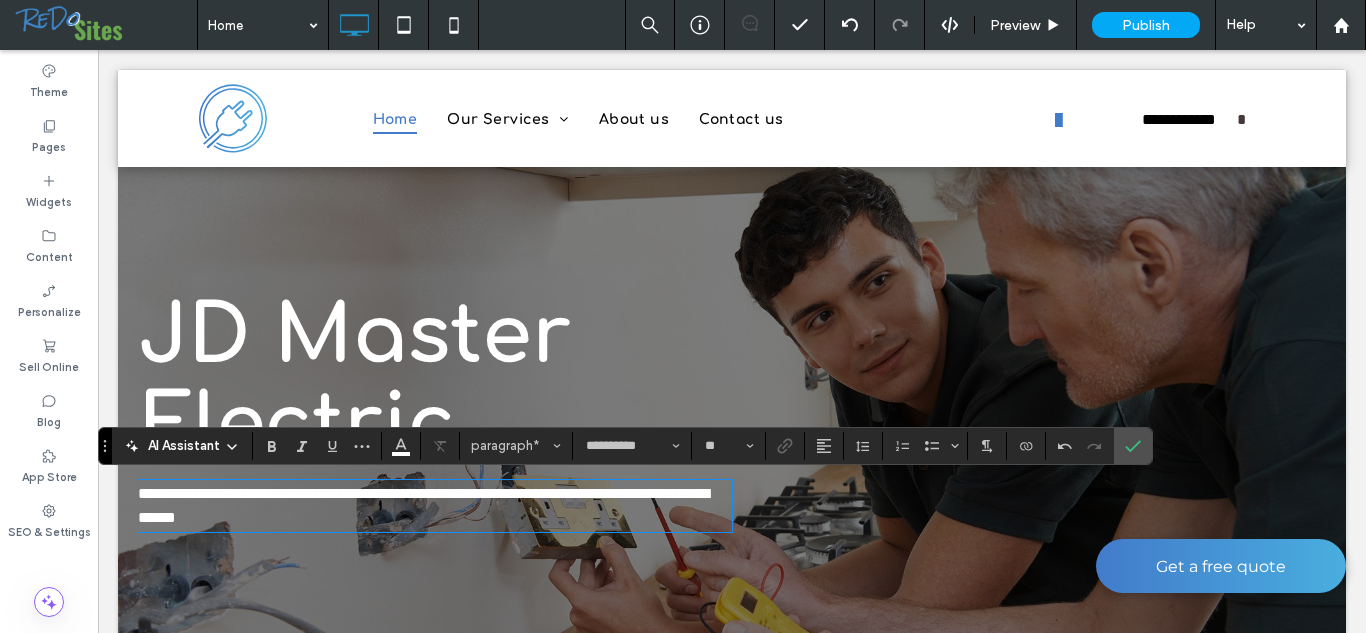 click on "**********" at bounding box center [423, 505] 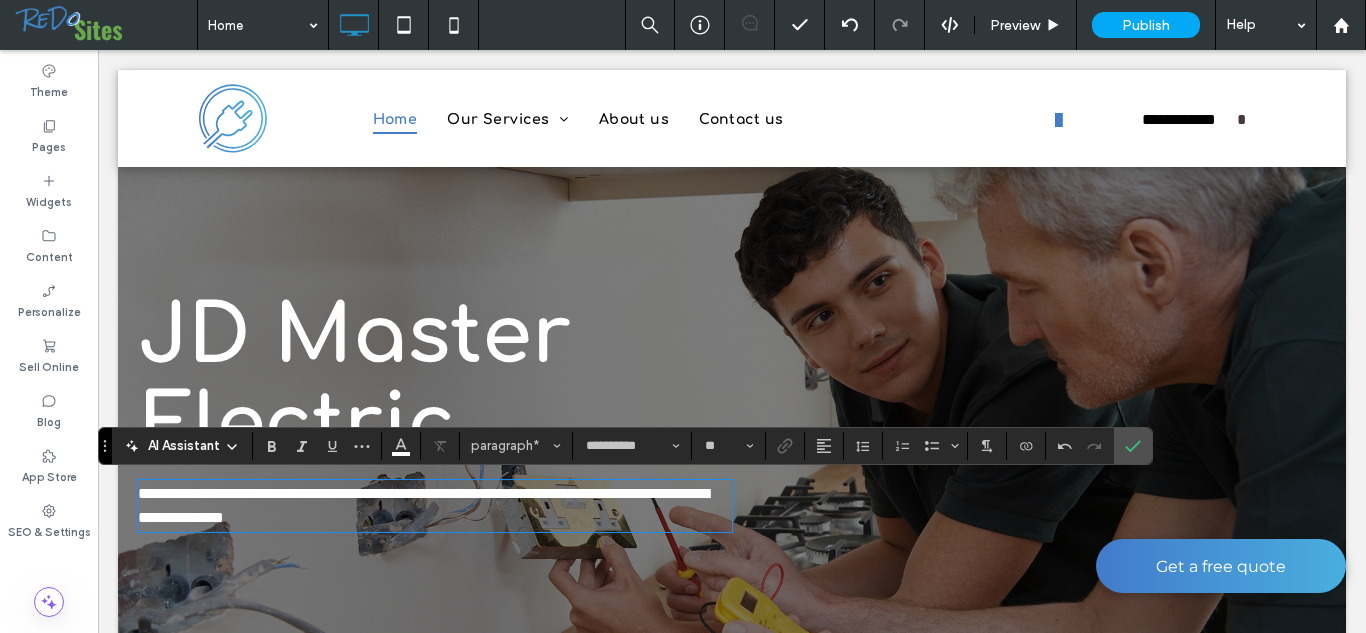 click on "**********" at bounding box center (435, 506) 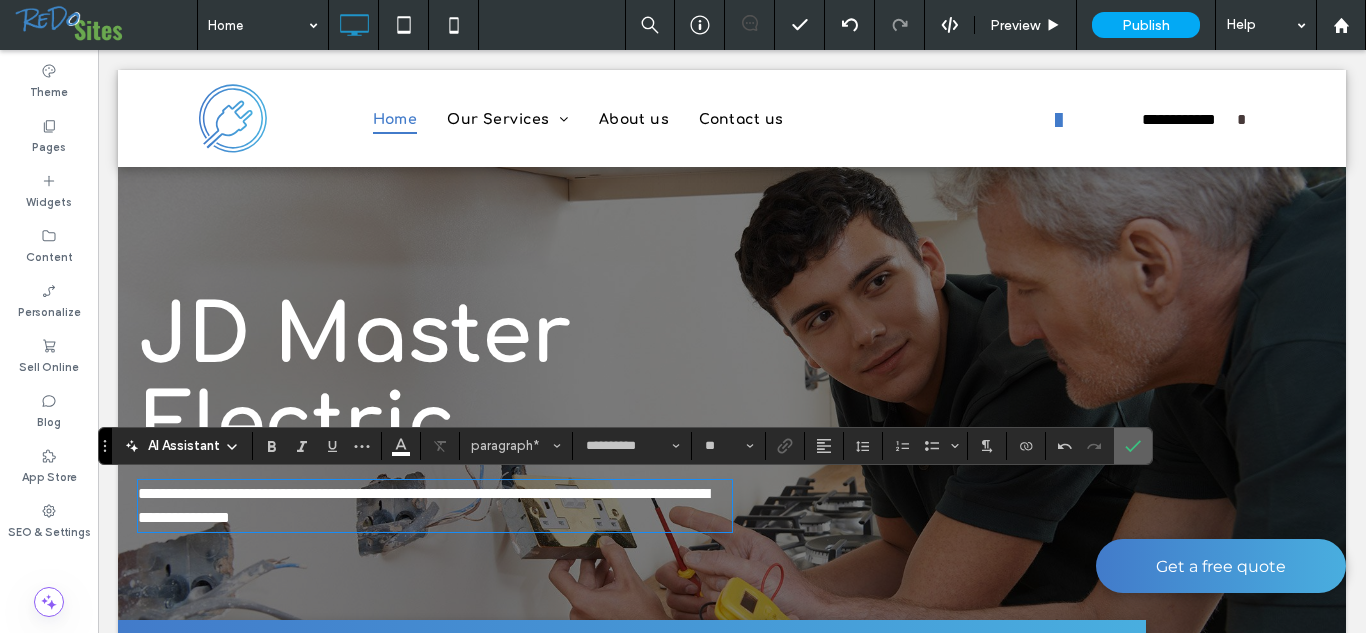 click at bounding box center (1133, 446) 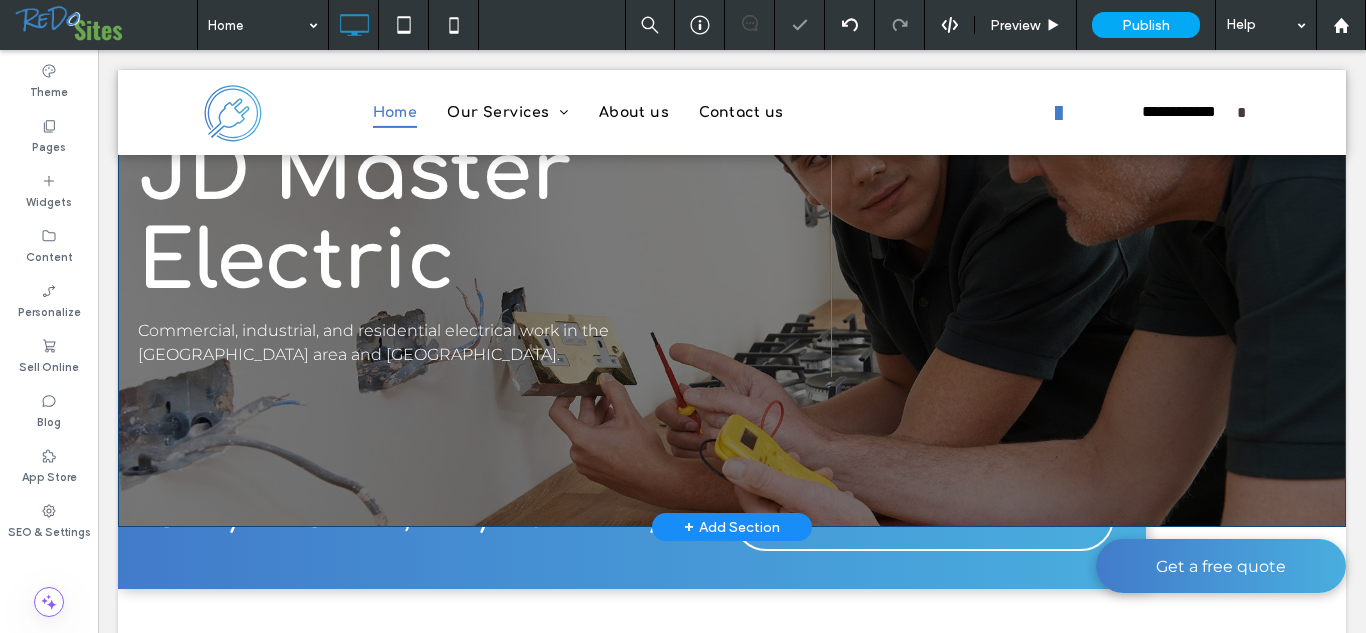 scroll, scrollTop: 179, scrollLeft: 0, axis: vertical 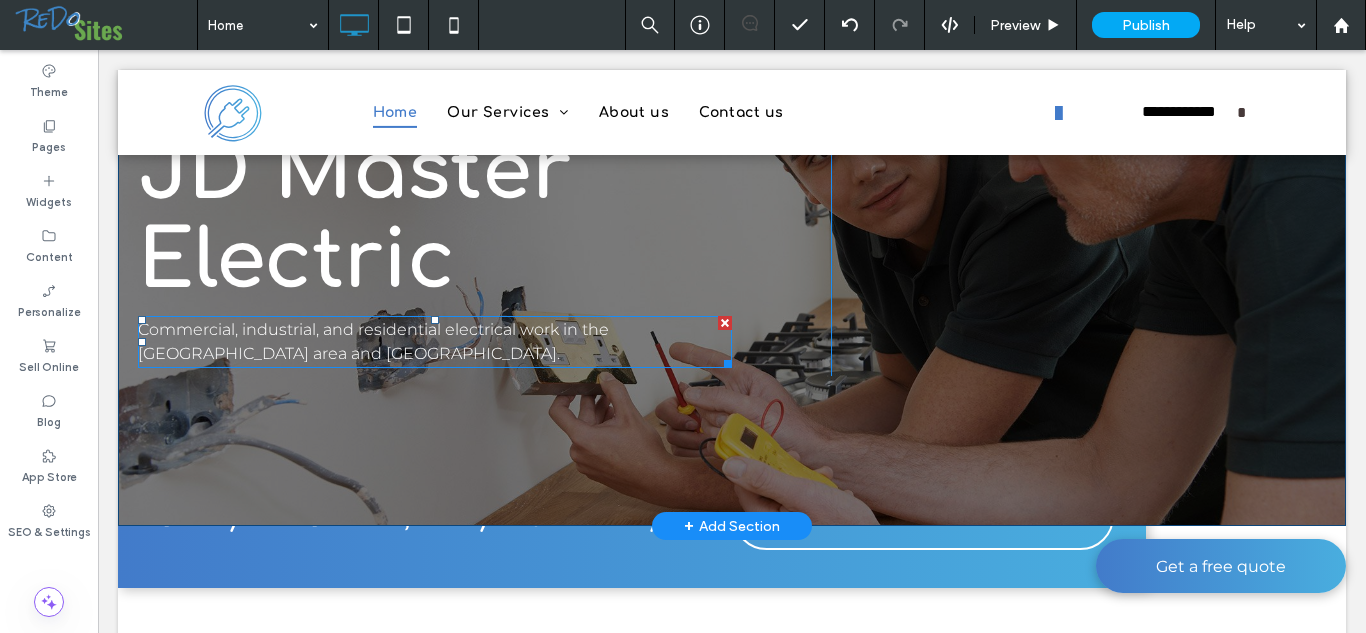 click on "Commercial, industrial, and residential electrical work in the [GEOGRAPHIC_DATA] area and [GEOGRAPHIC_DATA]." at bounding box center (435, 342) 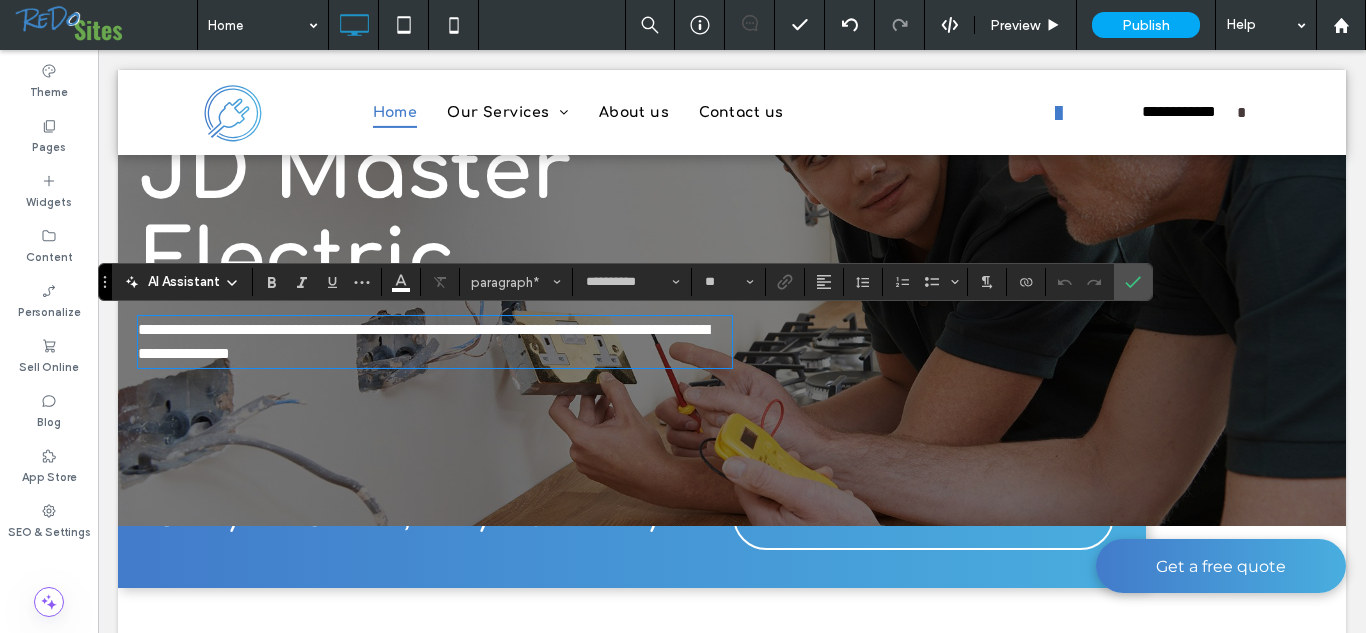 click on "**********" at bounding box center (423, 341) 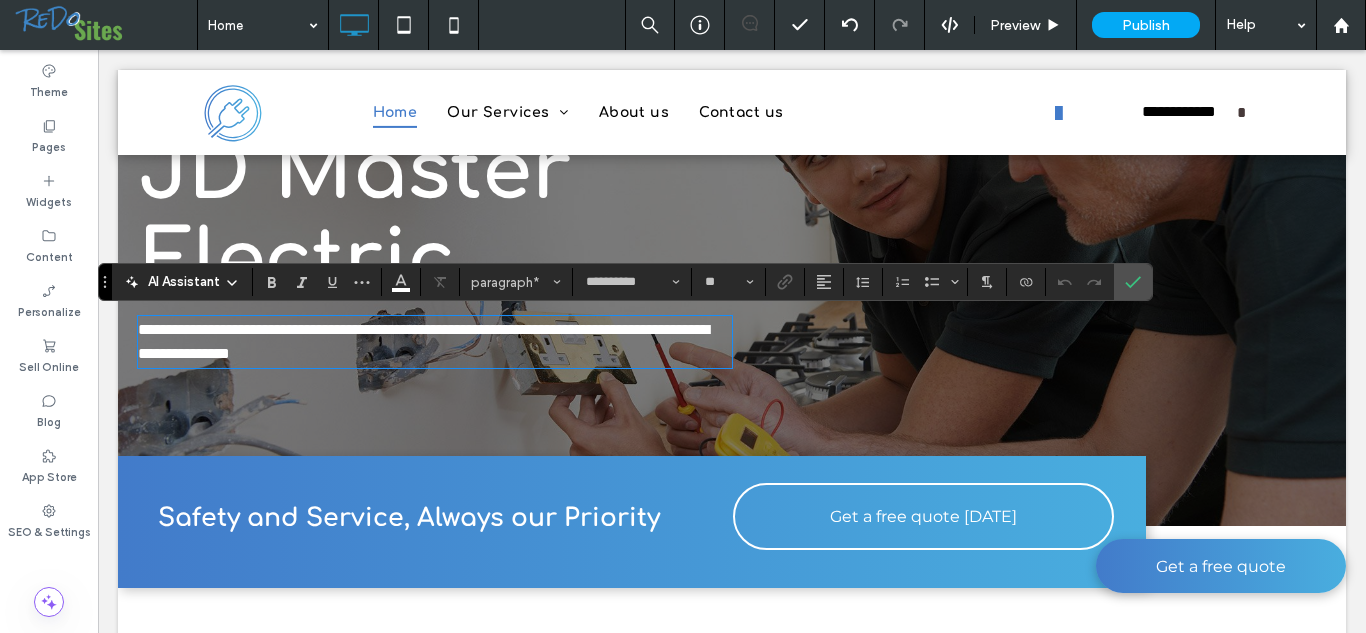 type 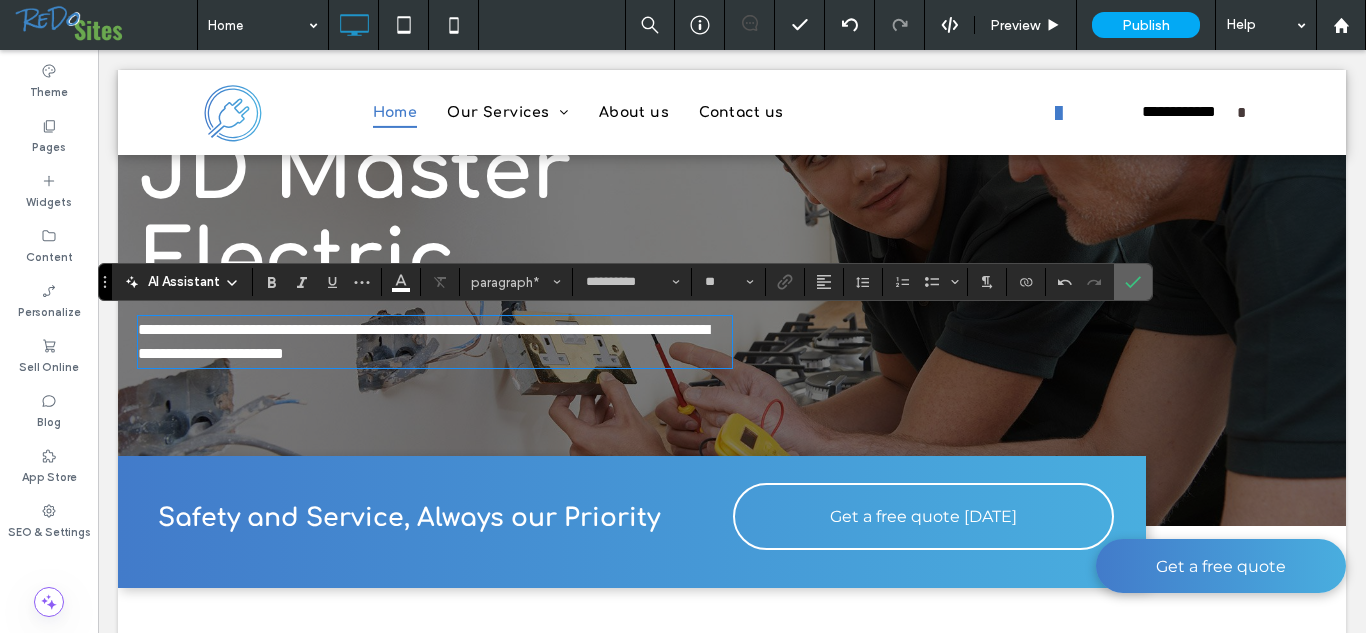 click at bounding box center (1133, 282) 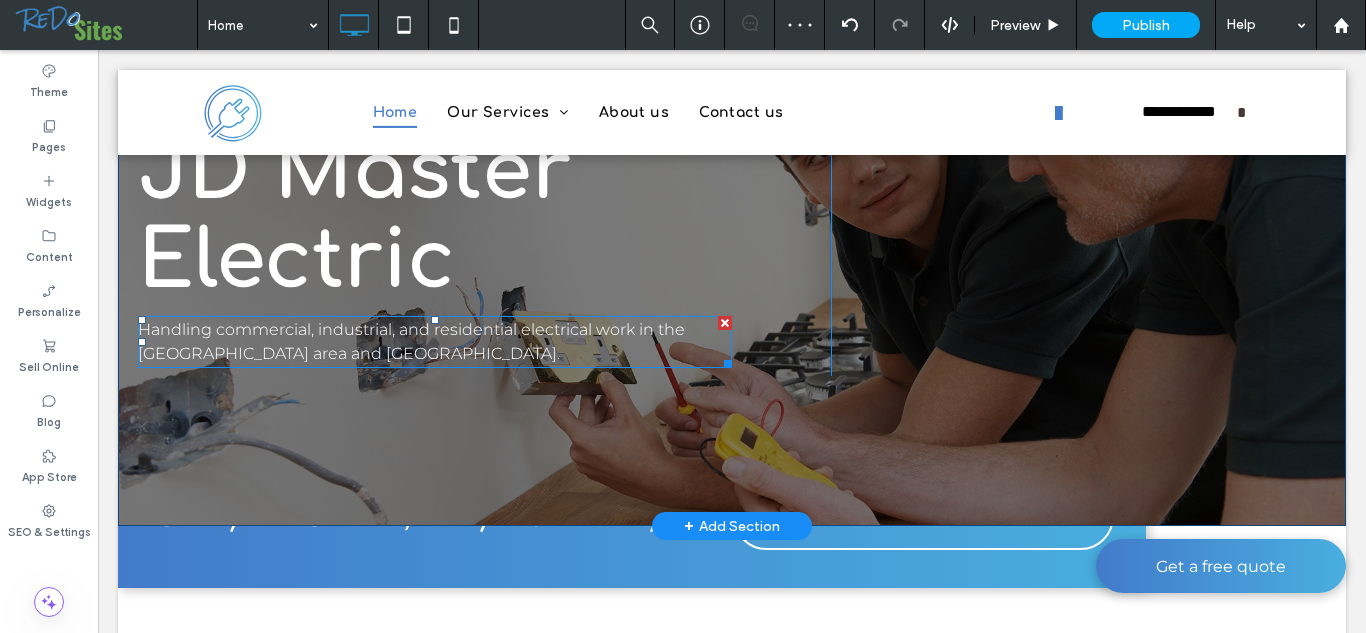 click on "Handling commercial, industrial, and residential electrical work in the [GEOGRAPHIC_DATA] area and [GEOGRAPHIC_DATA]." at bounding box center [435, 342] 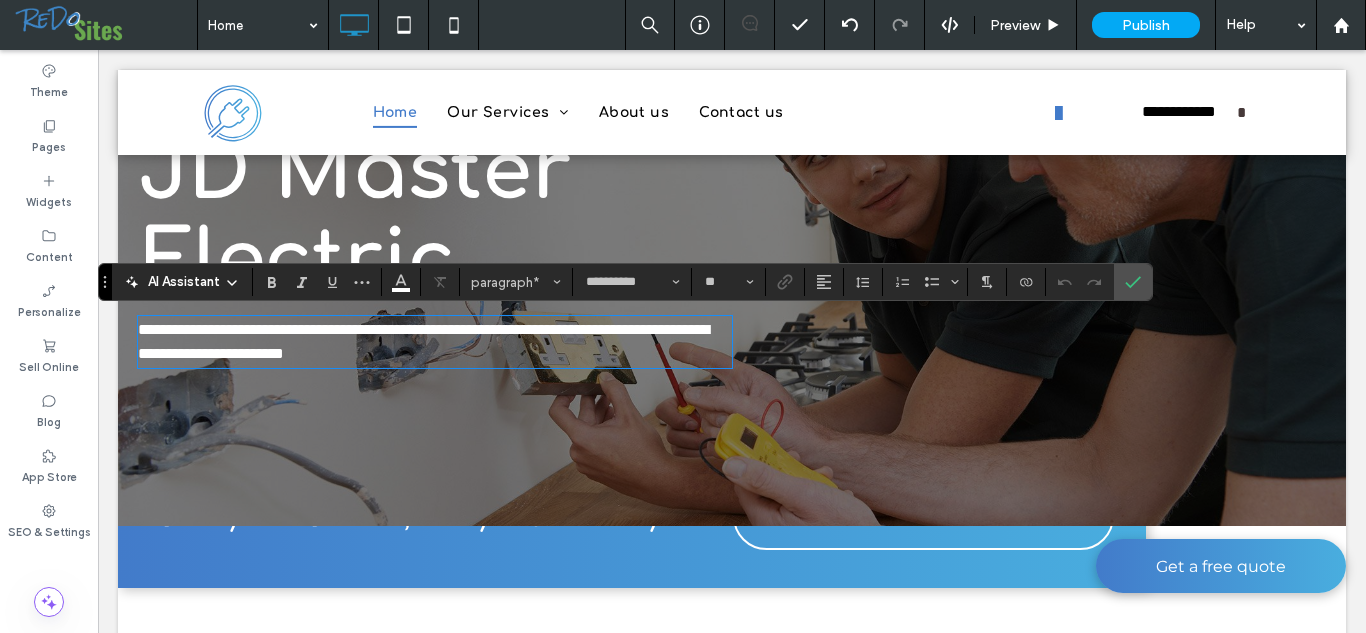 click on "**********" at bounding box center (435, 342) 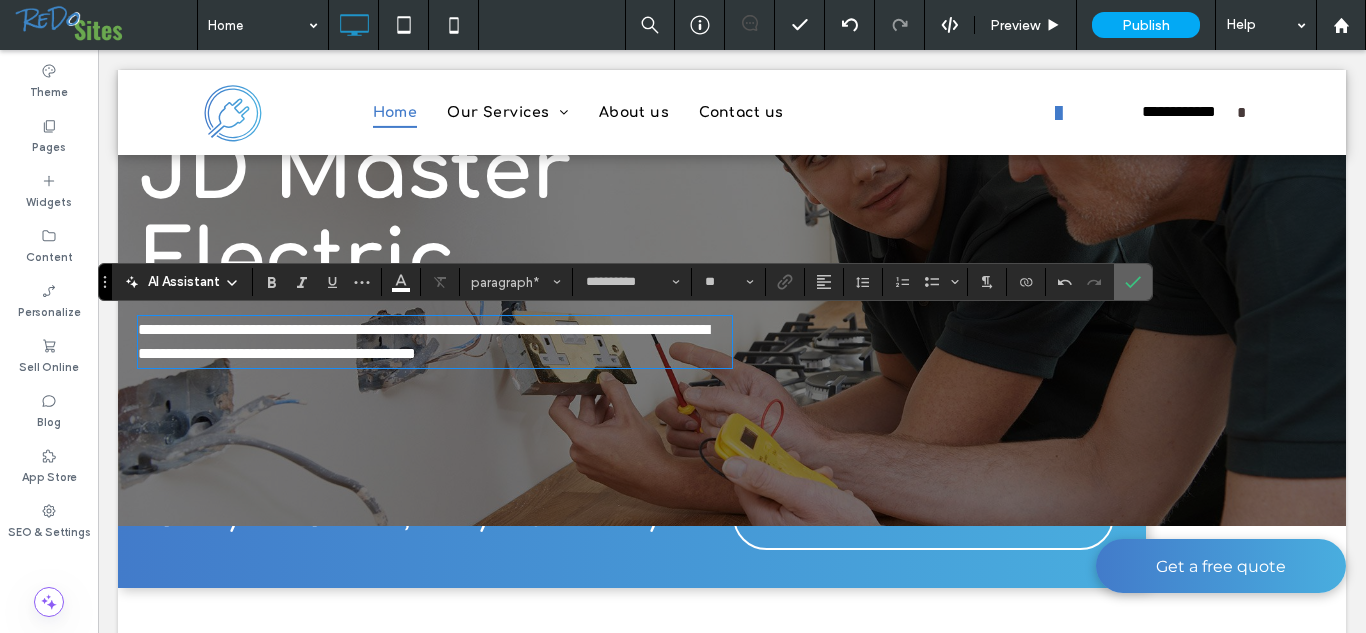 click 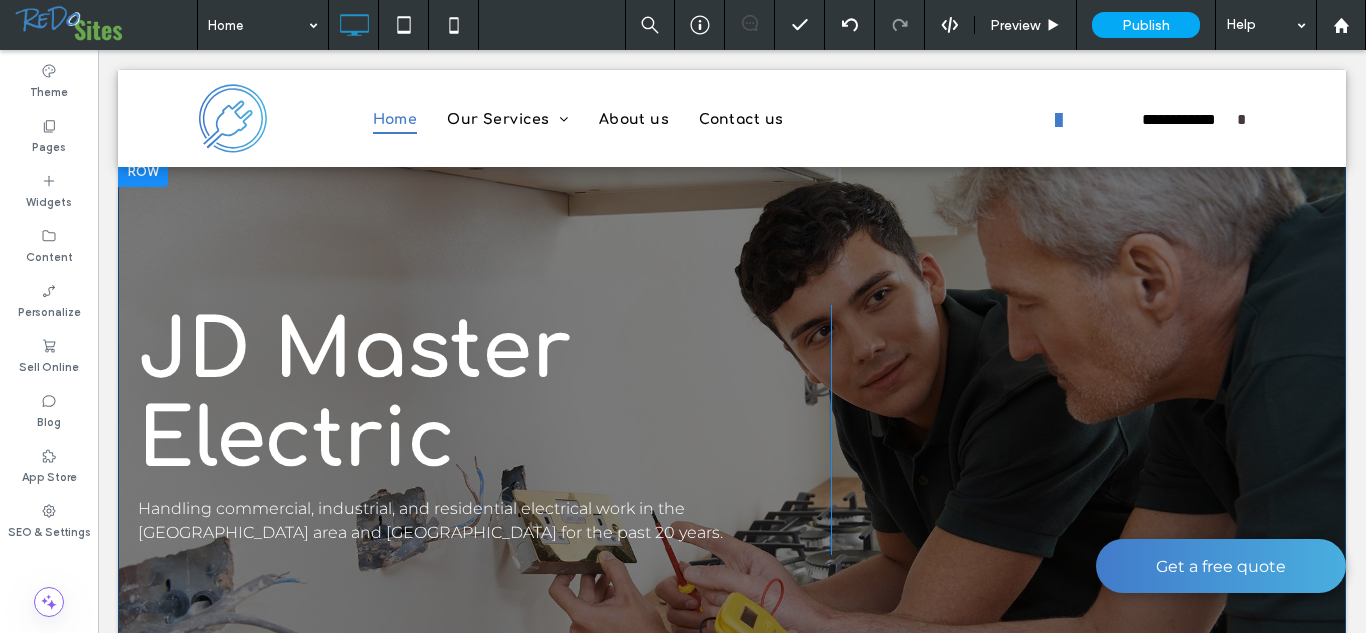 scroll, scrollTop: 2, scrollLeft: 0, axis: vertical 